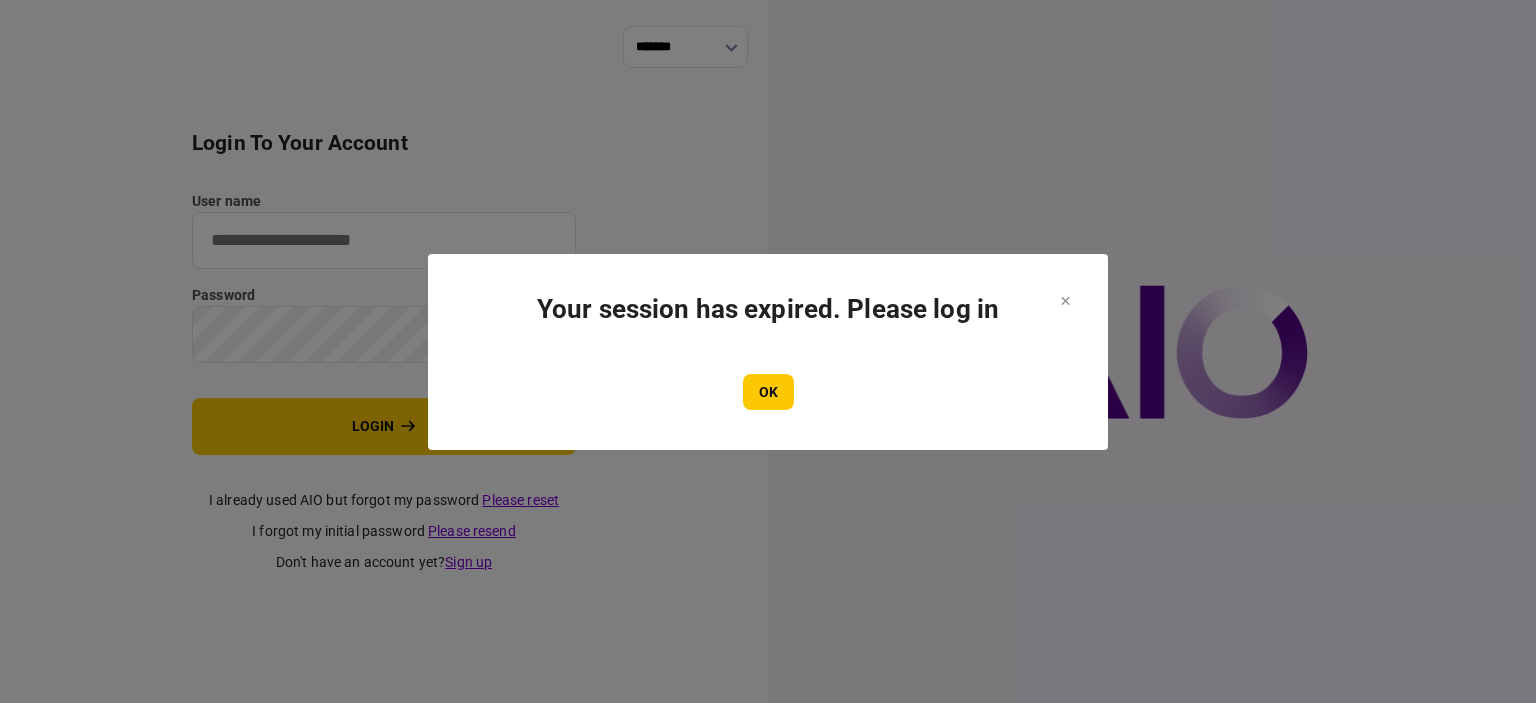 scroll, scrollTop: 0, scrollLeft: 0, axis: both 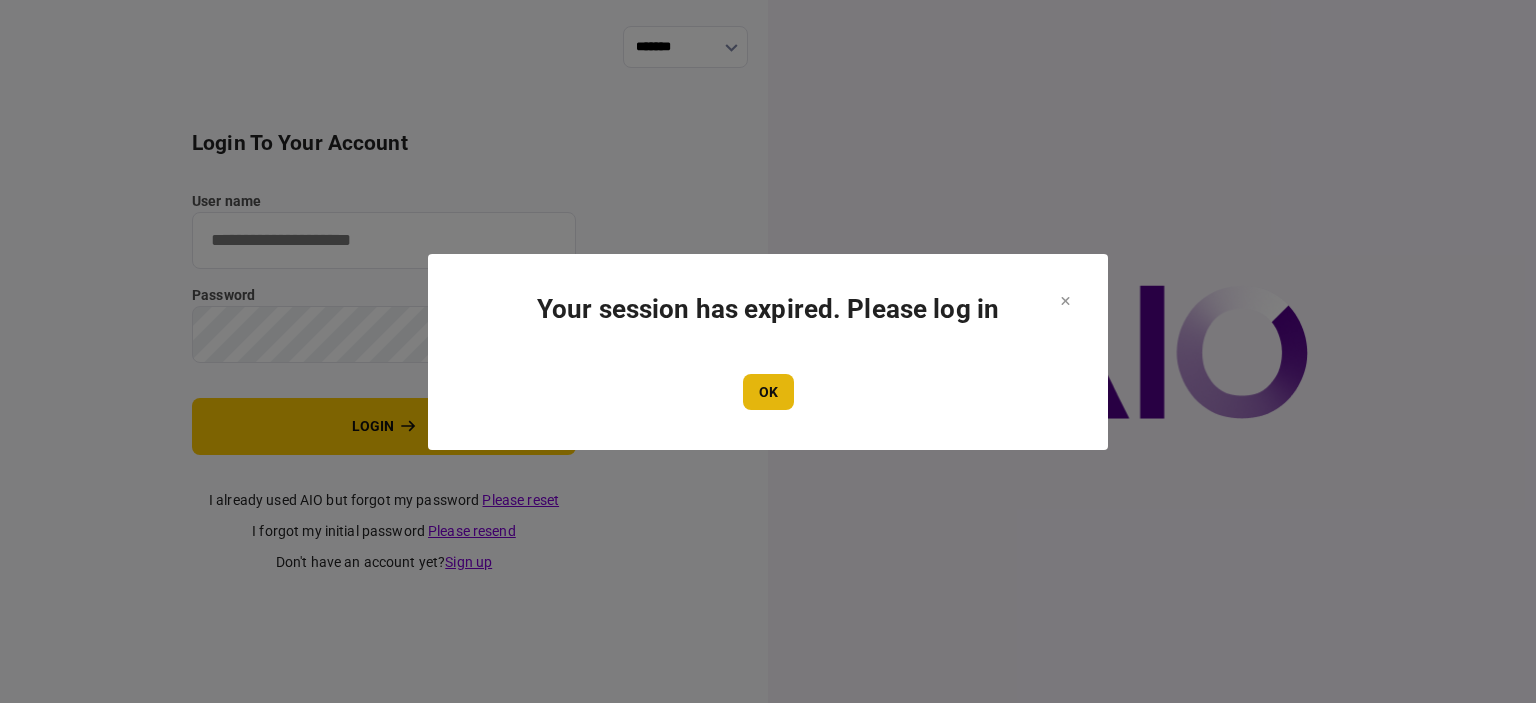type on "****" 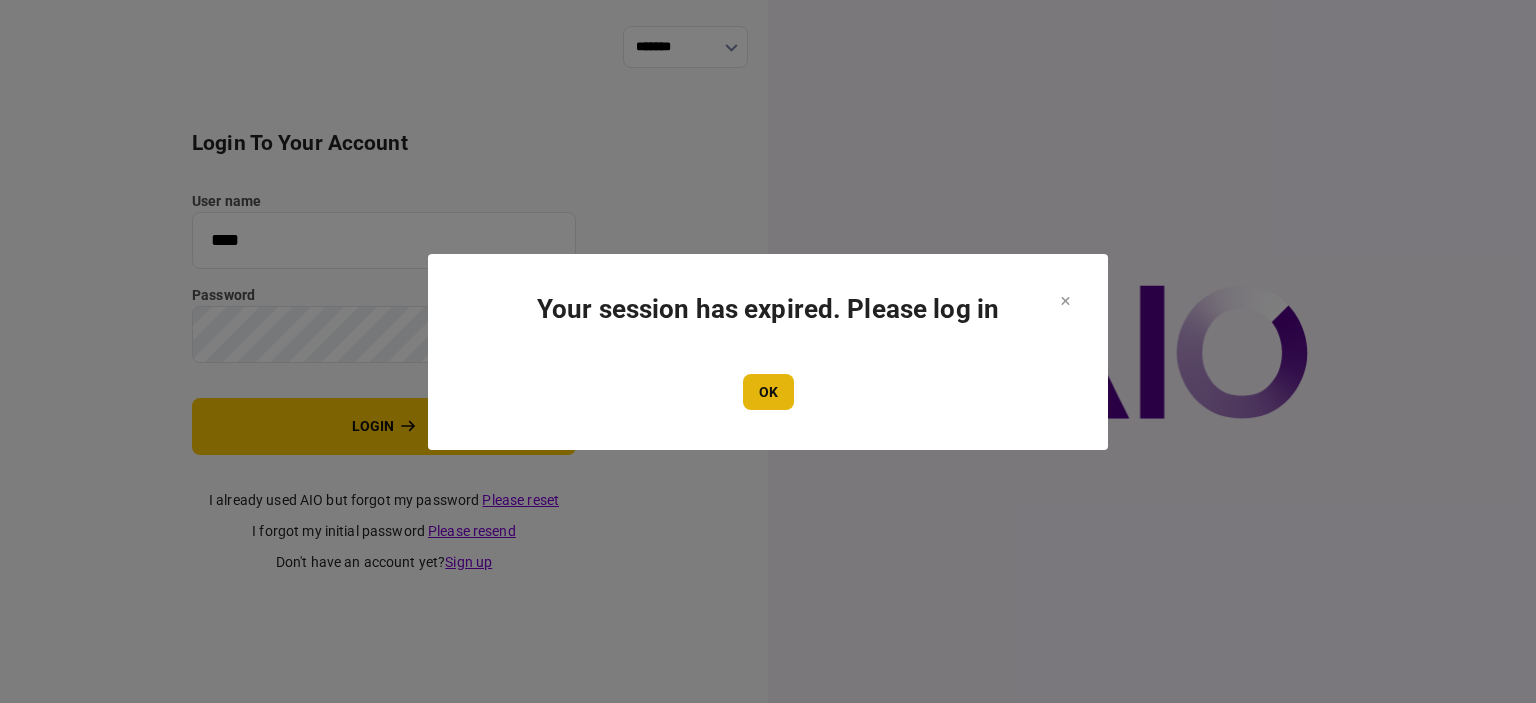click on "OK" at bounding box center (768, 392) 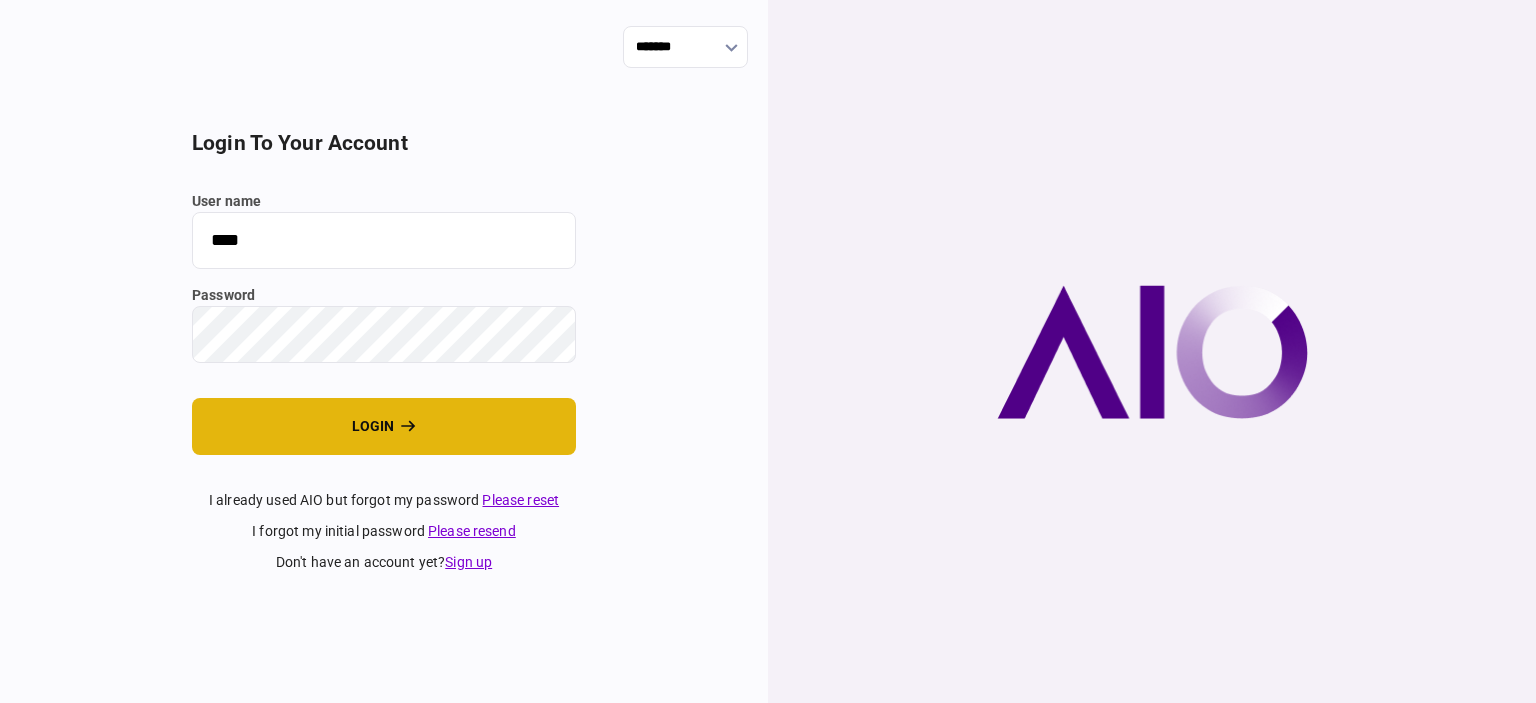 click on "login" at bounding box center [384, 426] 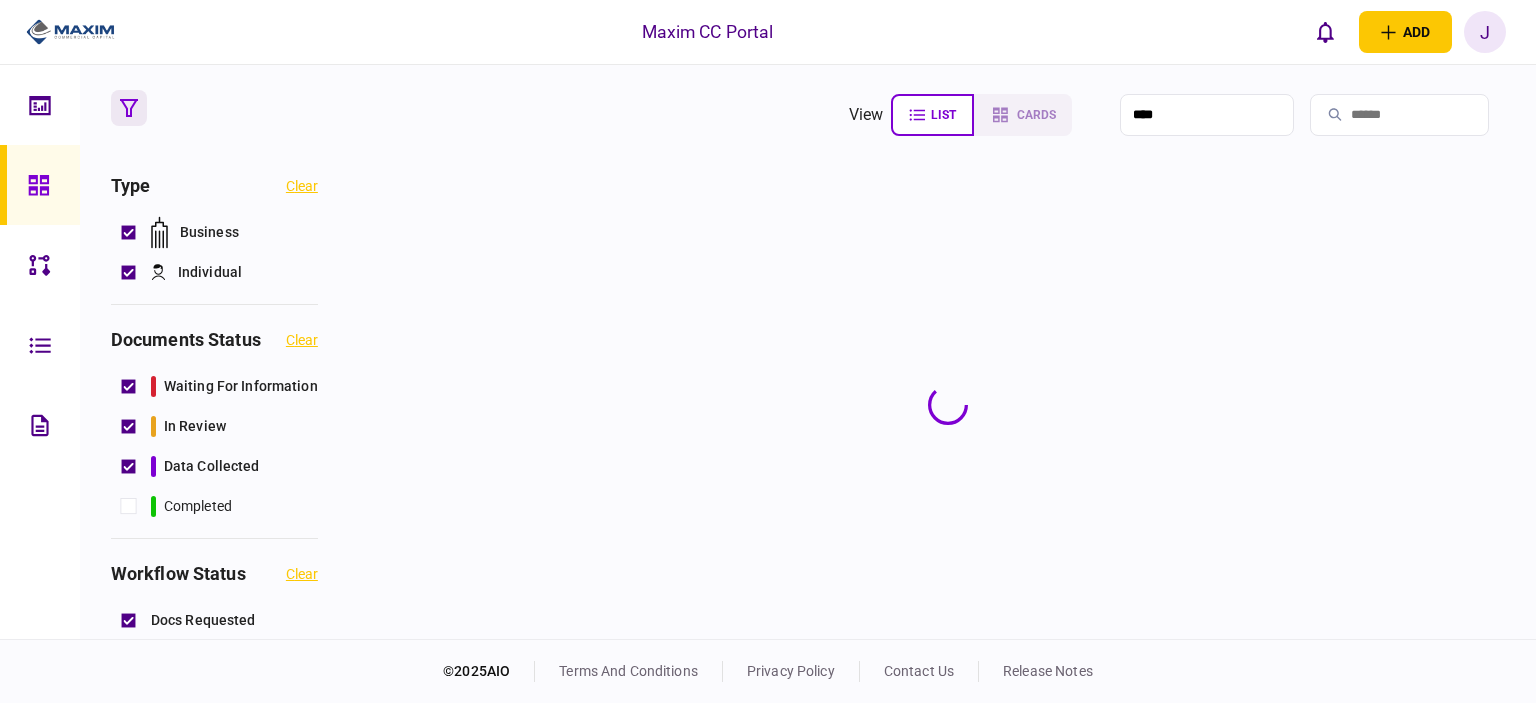 scroll, scrollTop: 0, scrollLeft: 0, axis: both 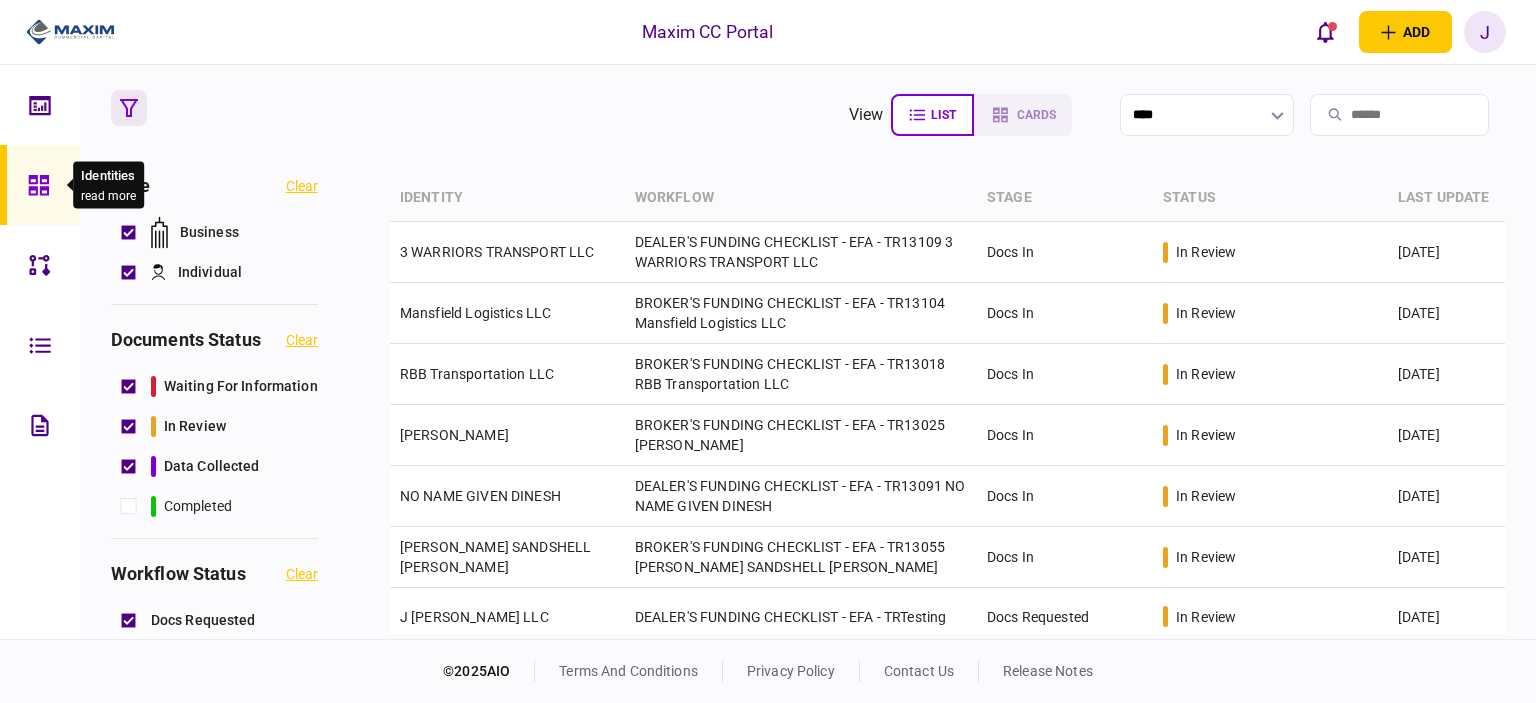 click at bounding box center [44, 185] 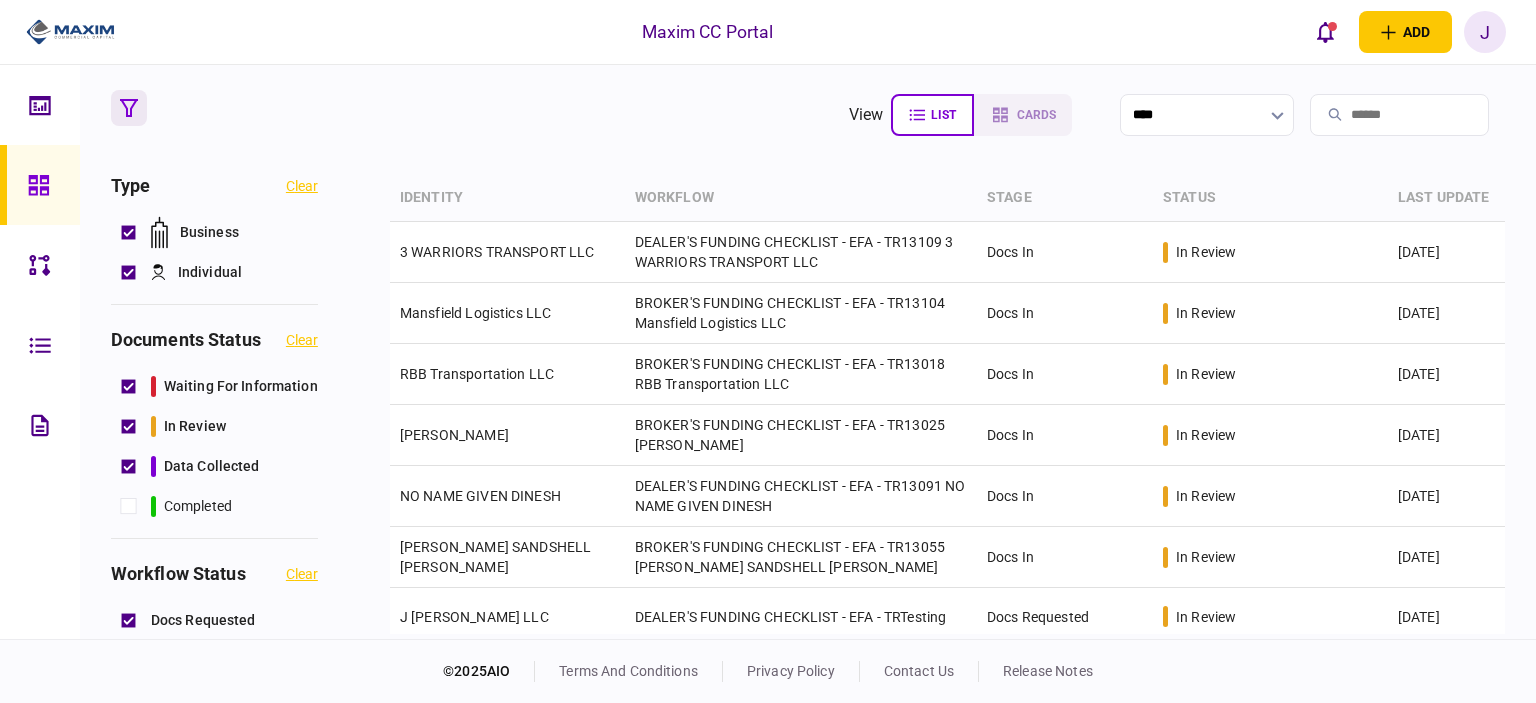 click 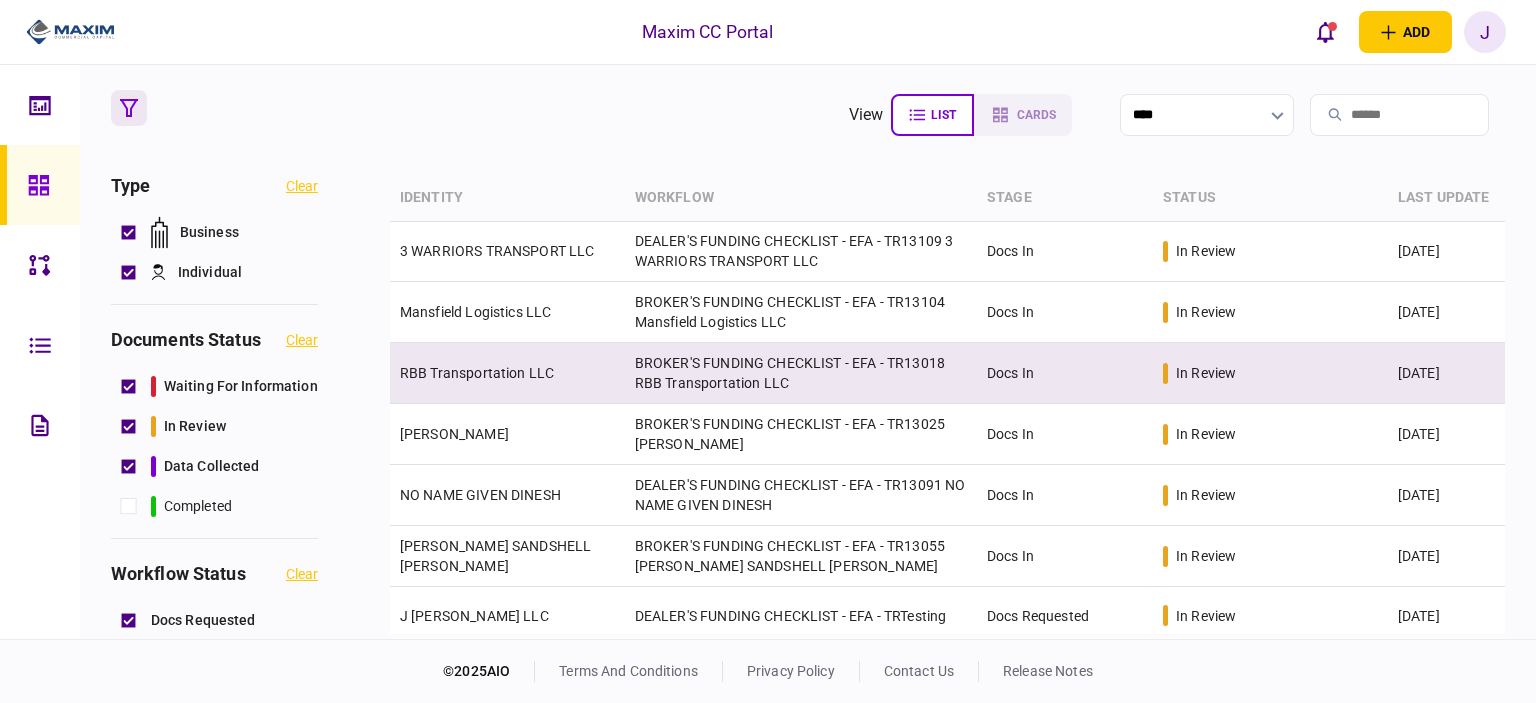 scroll, scrollTop: 0, scrollLeft: 0, axis: both 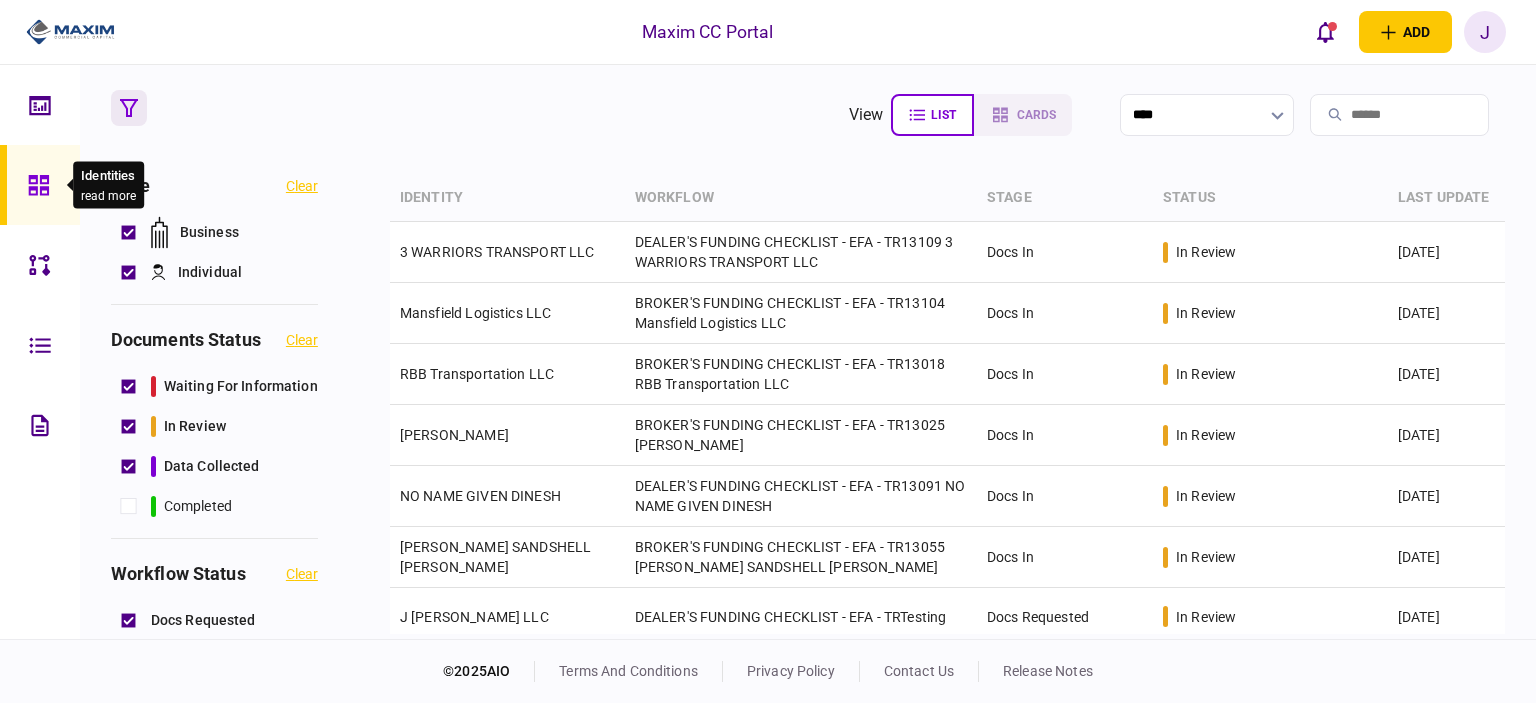 click 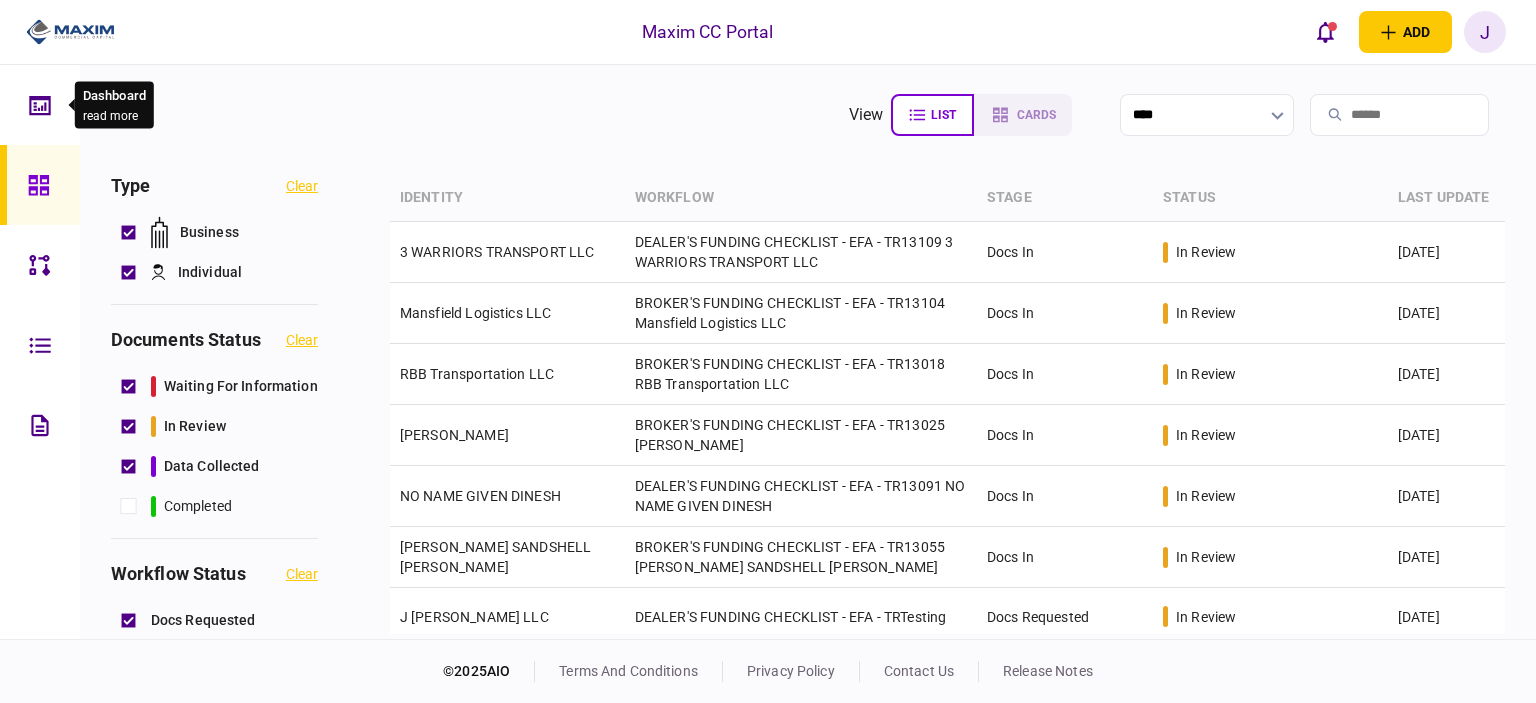 click 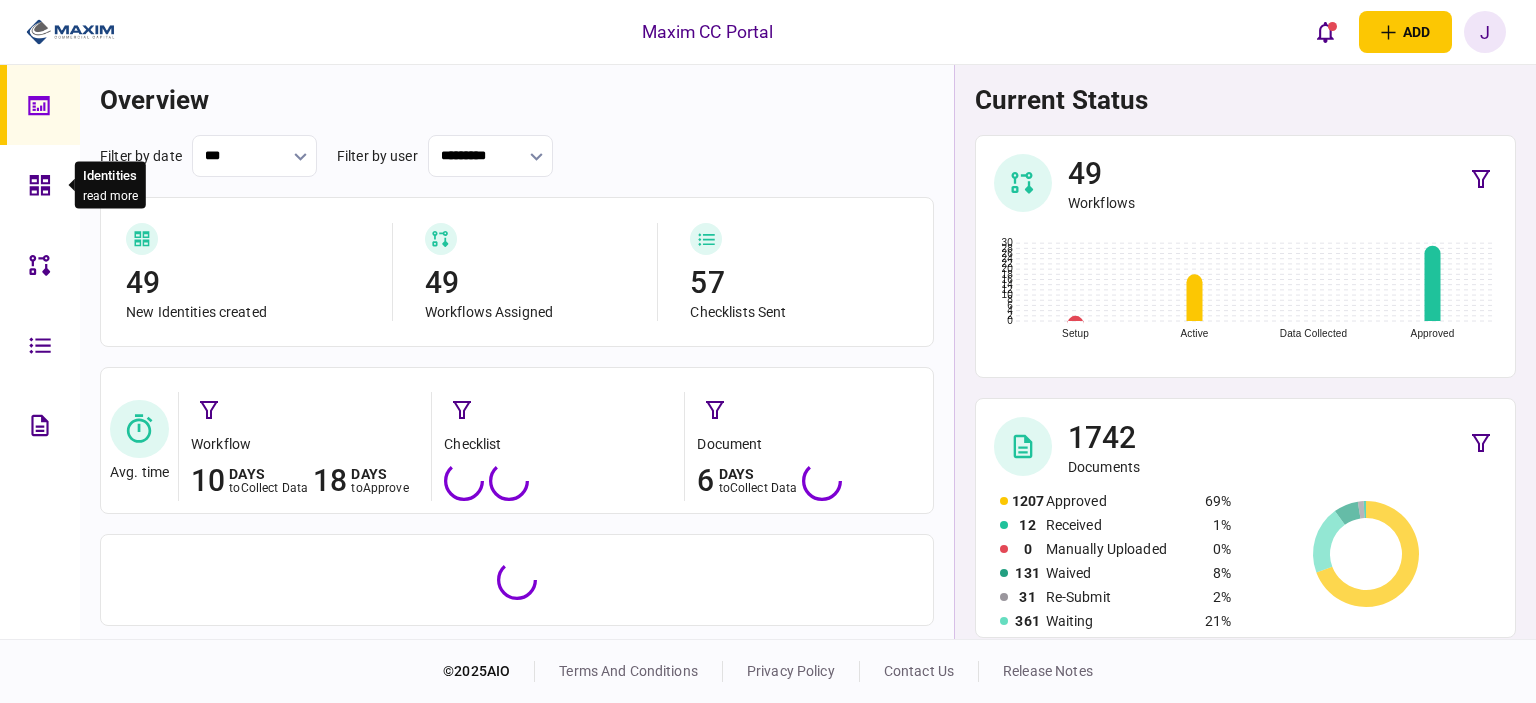 click at bounding box center (45, 185) 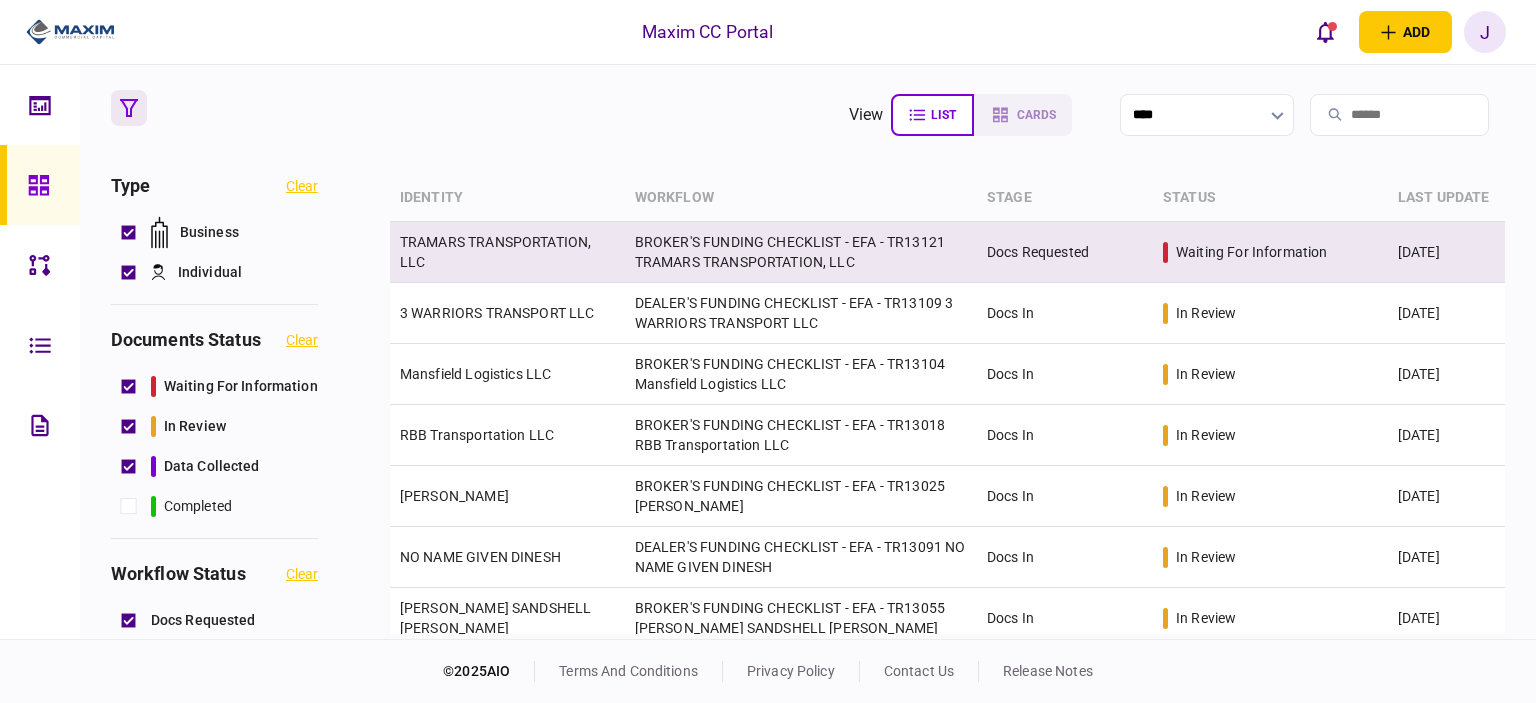 click on "BROKER'S FUNDING CHECKLIST - EFA - TR13121 TRAMARS TRANSPORTATION, LLC" at bounding box center [801, 252] 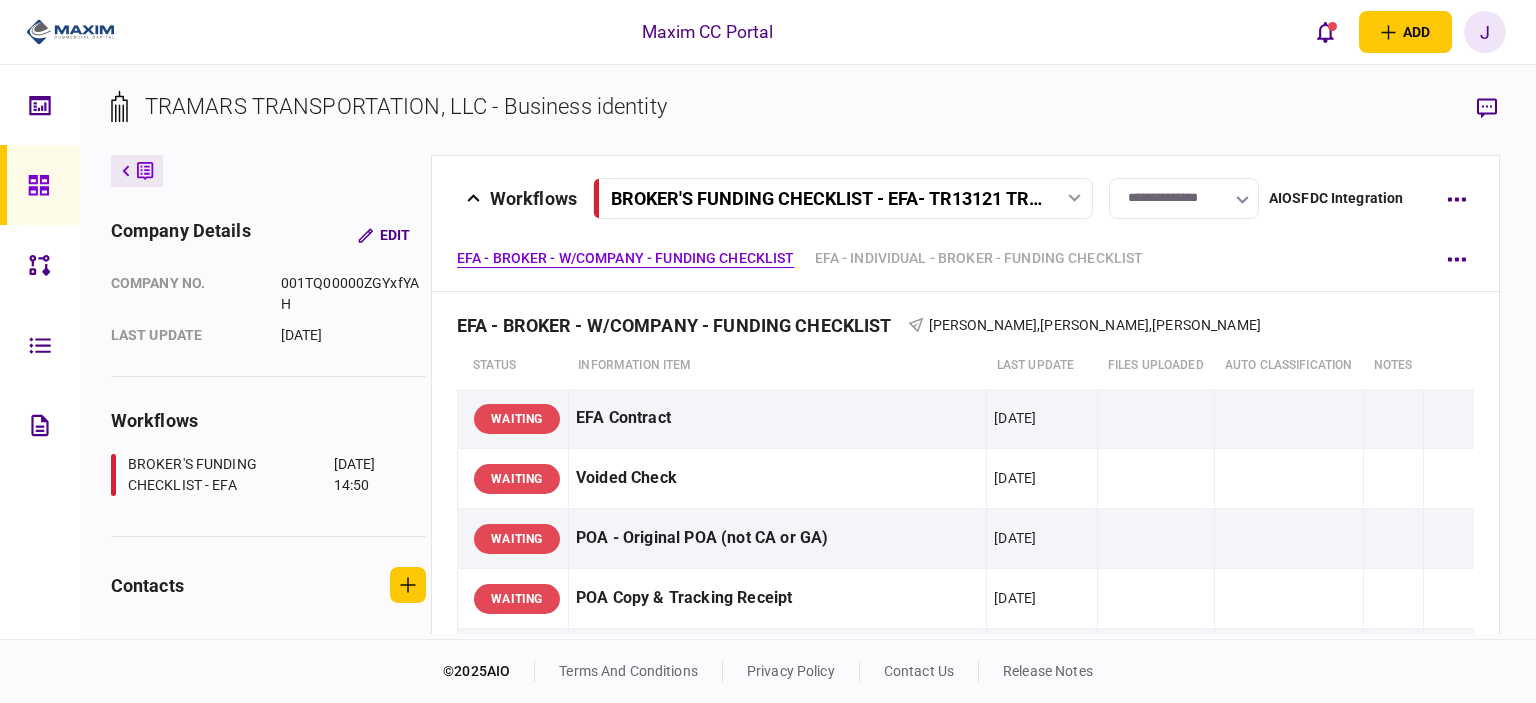 click on "**********" at bounding box center (1184, 198) 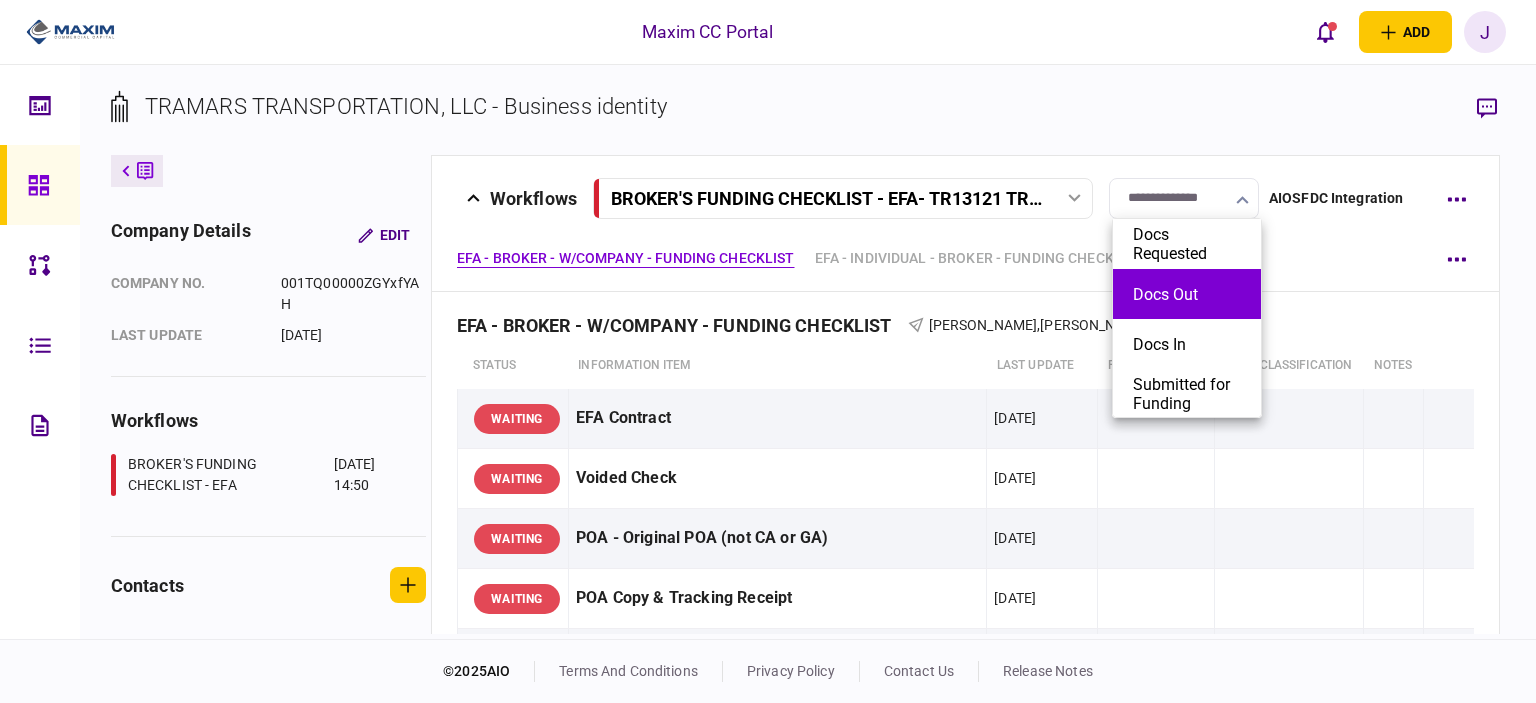 click on "Docs Out" at bounding box center [1187, 294] 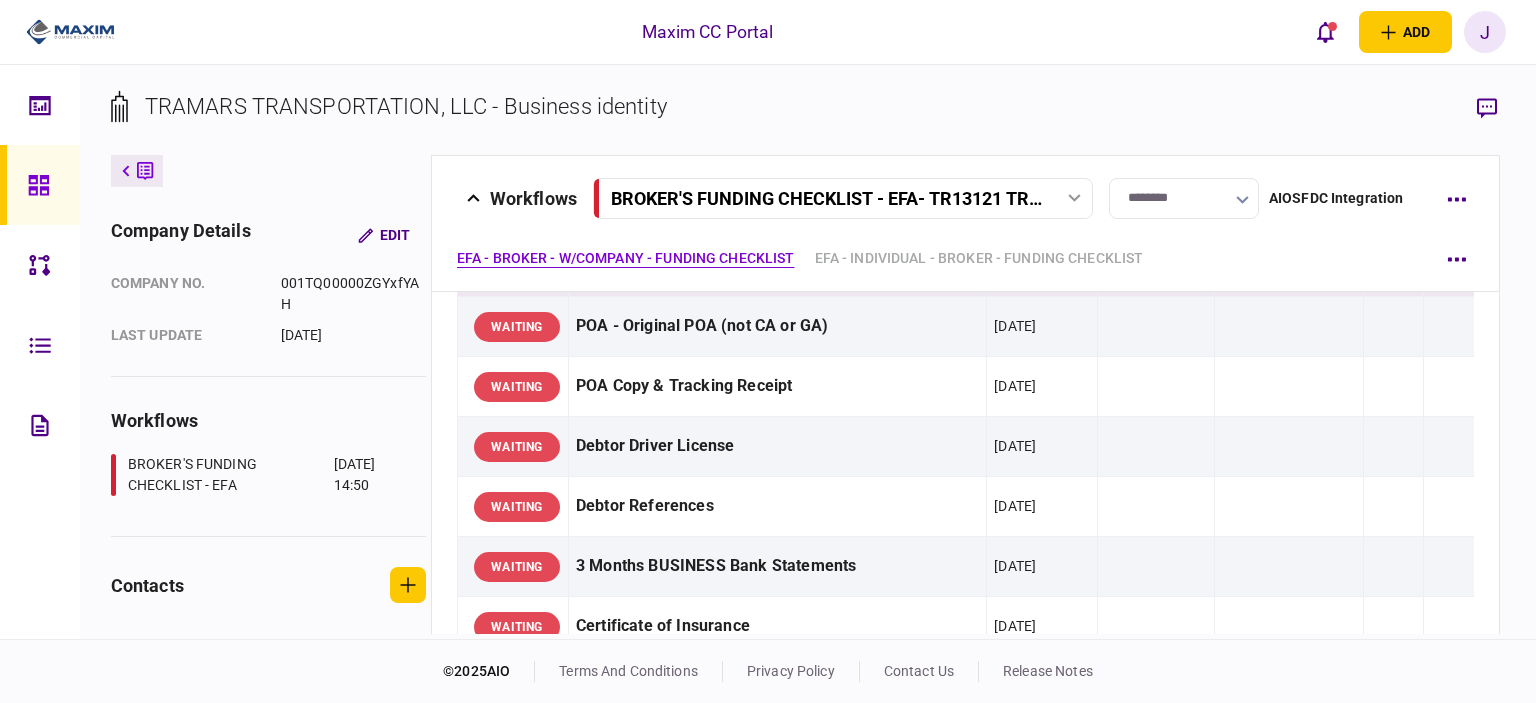 scroll, scrollTop: 300, scrollLeft: 0, axis: vertical 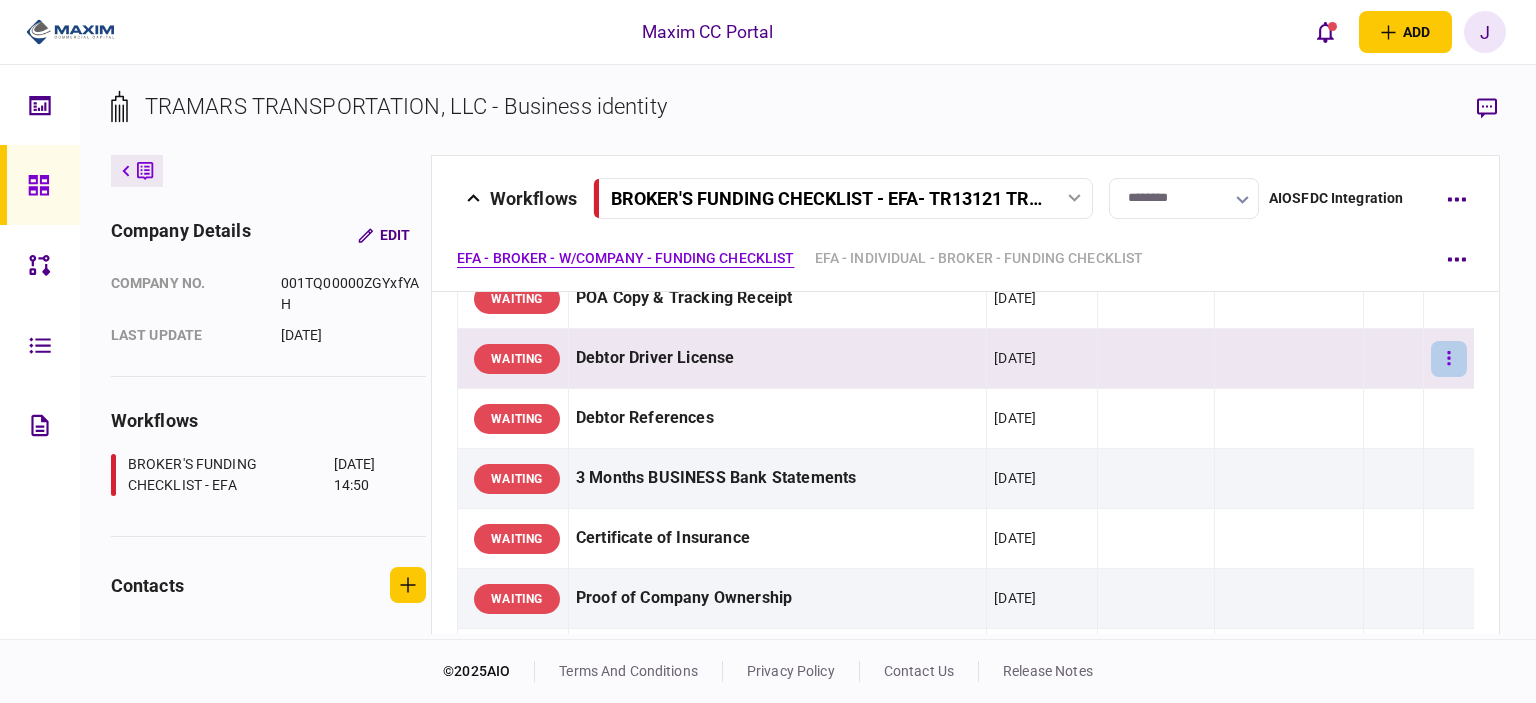 click at bounding box center [1449, 359] 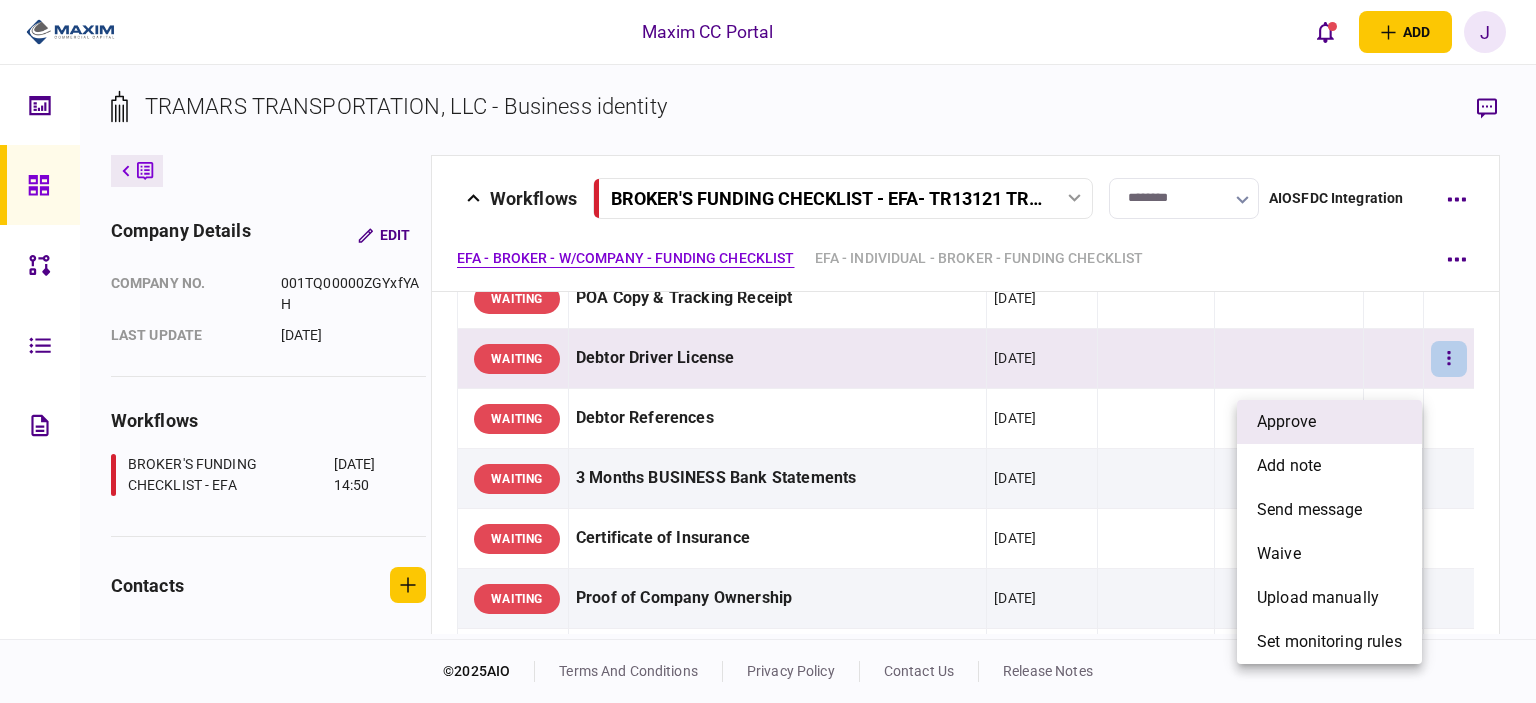 click on "approve" at bounding box center (1329, 422) 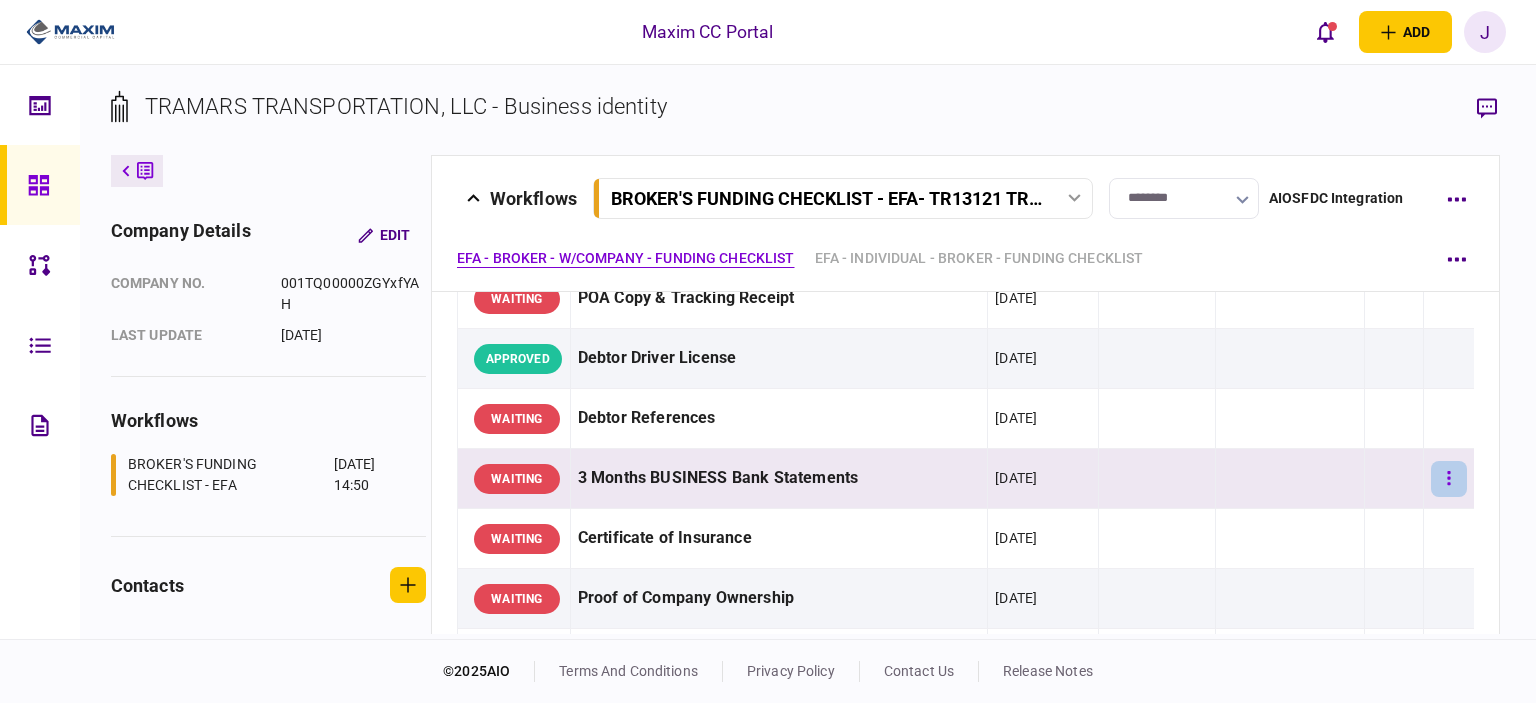 click at bounding box center (1449, 479) 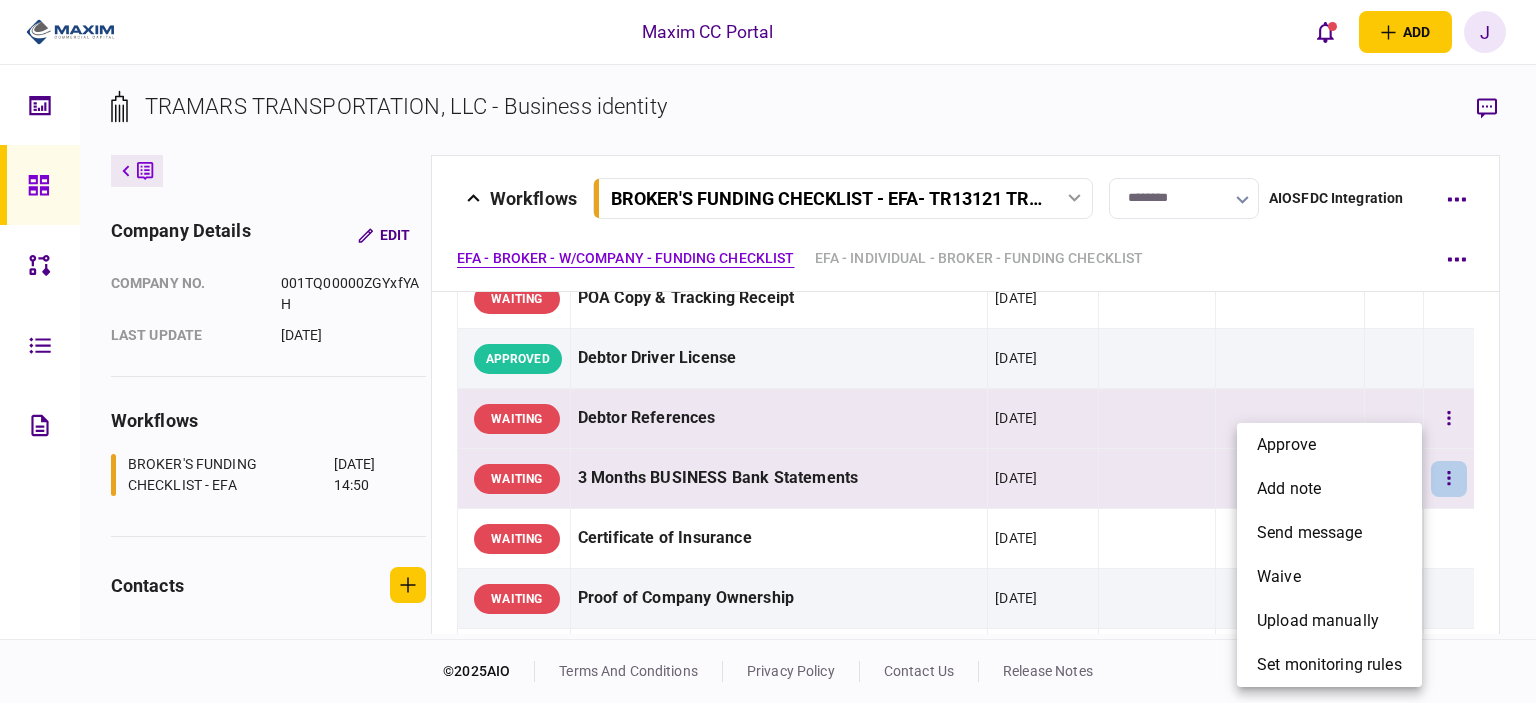 click on "approve" at bounding box center (1329, 445) 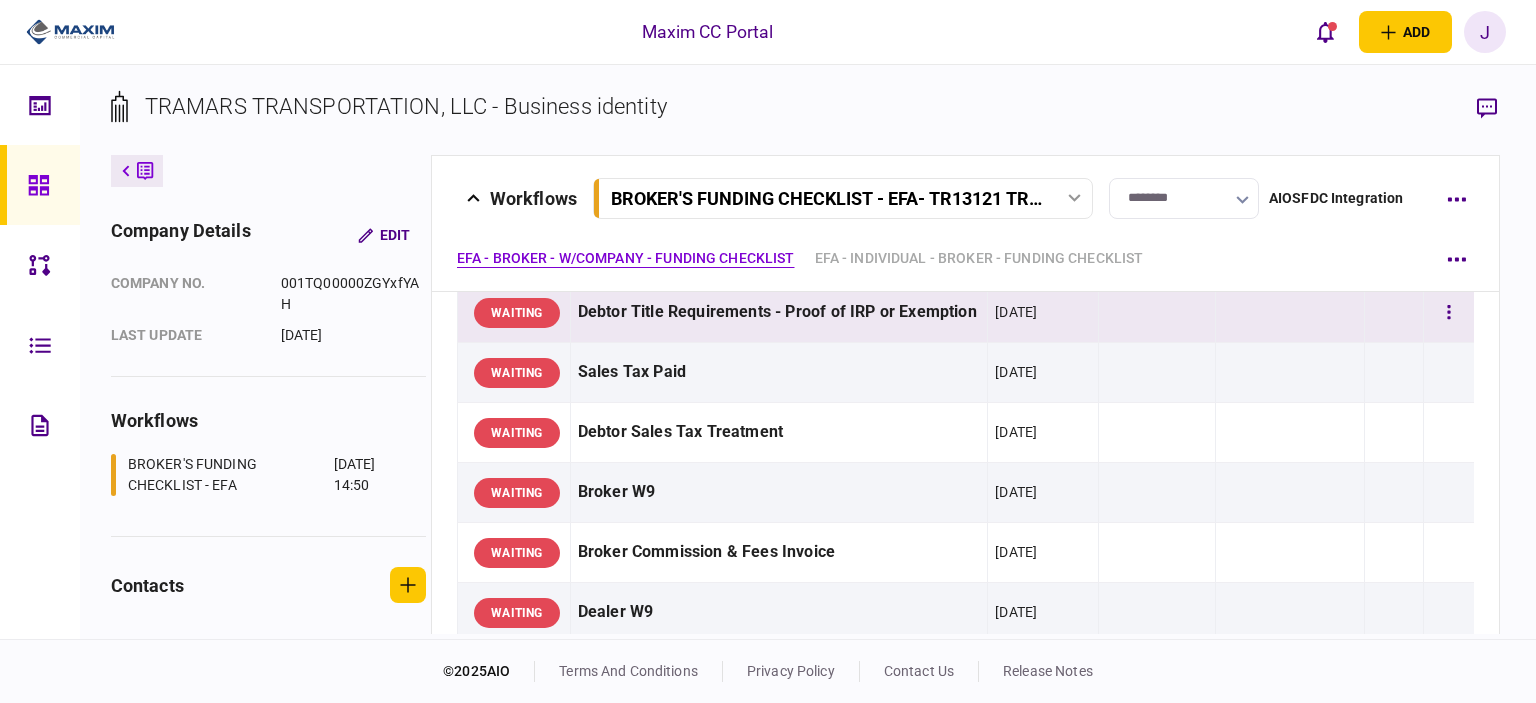 scroll, scrollTop: 800, scrollLeft: 0, axis: vertical 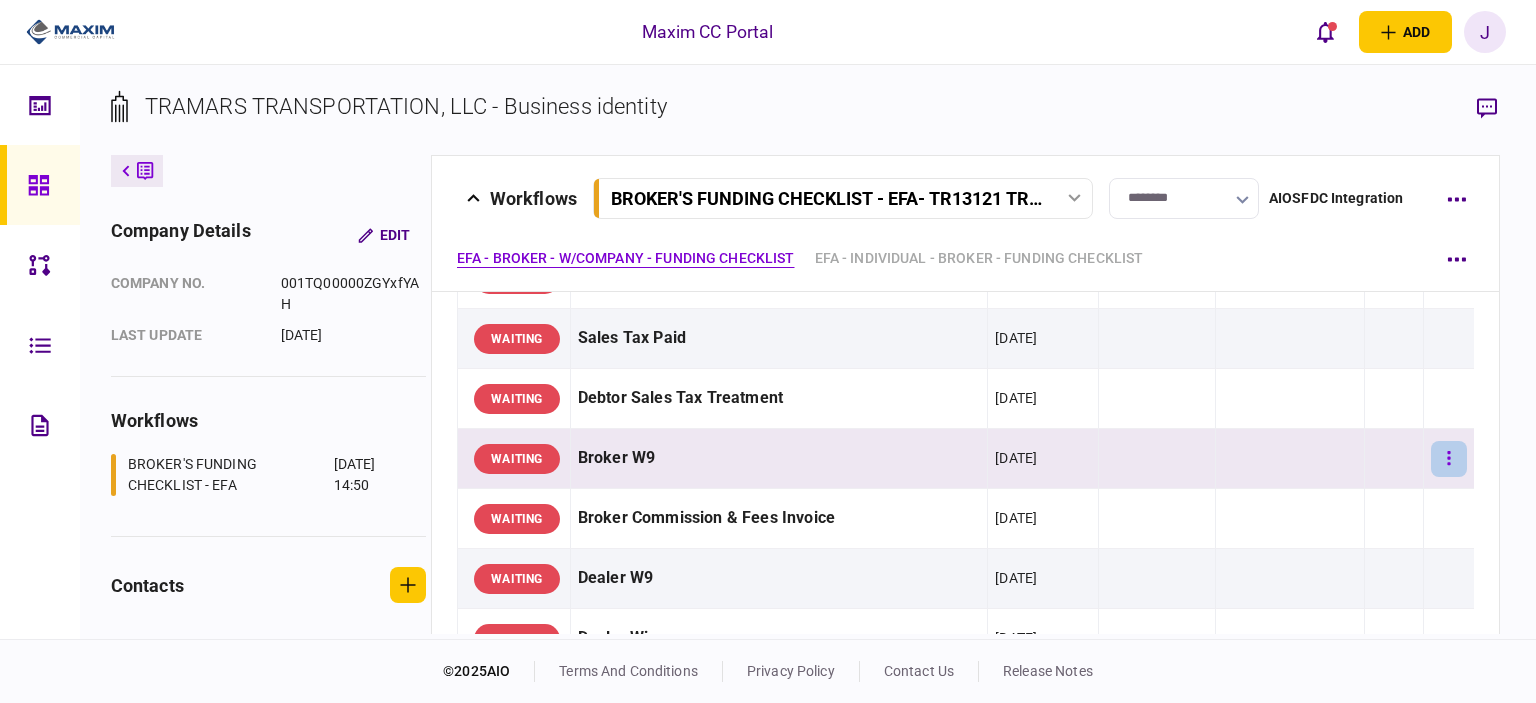click at bounding box center [1449, 459] 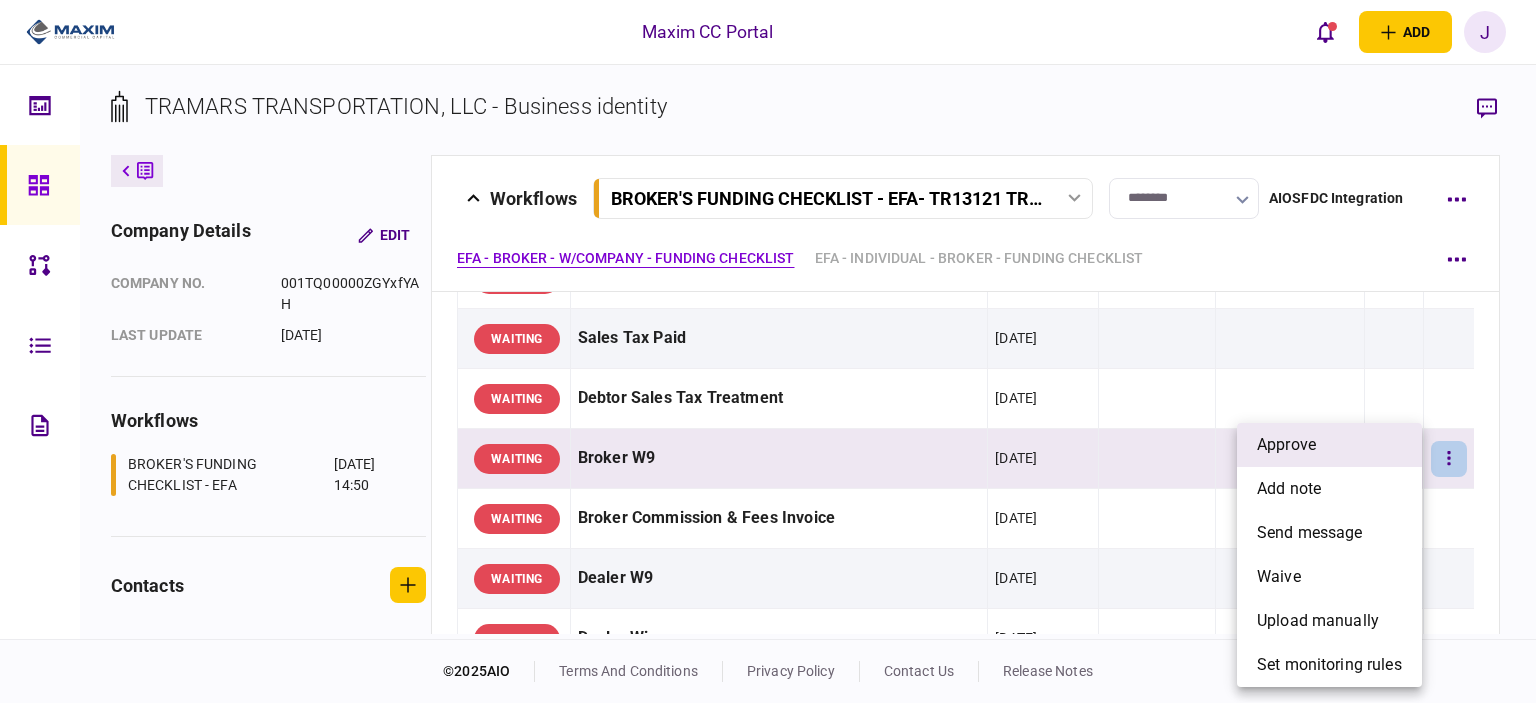 click on "approve" at bounding box center (1329, 445) 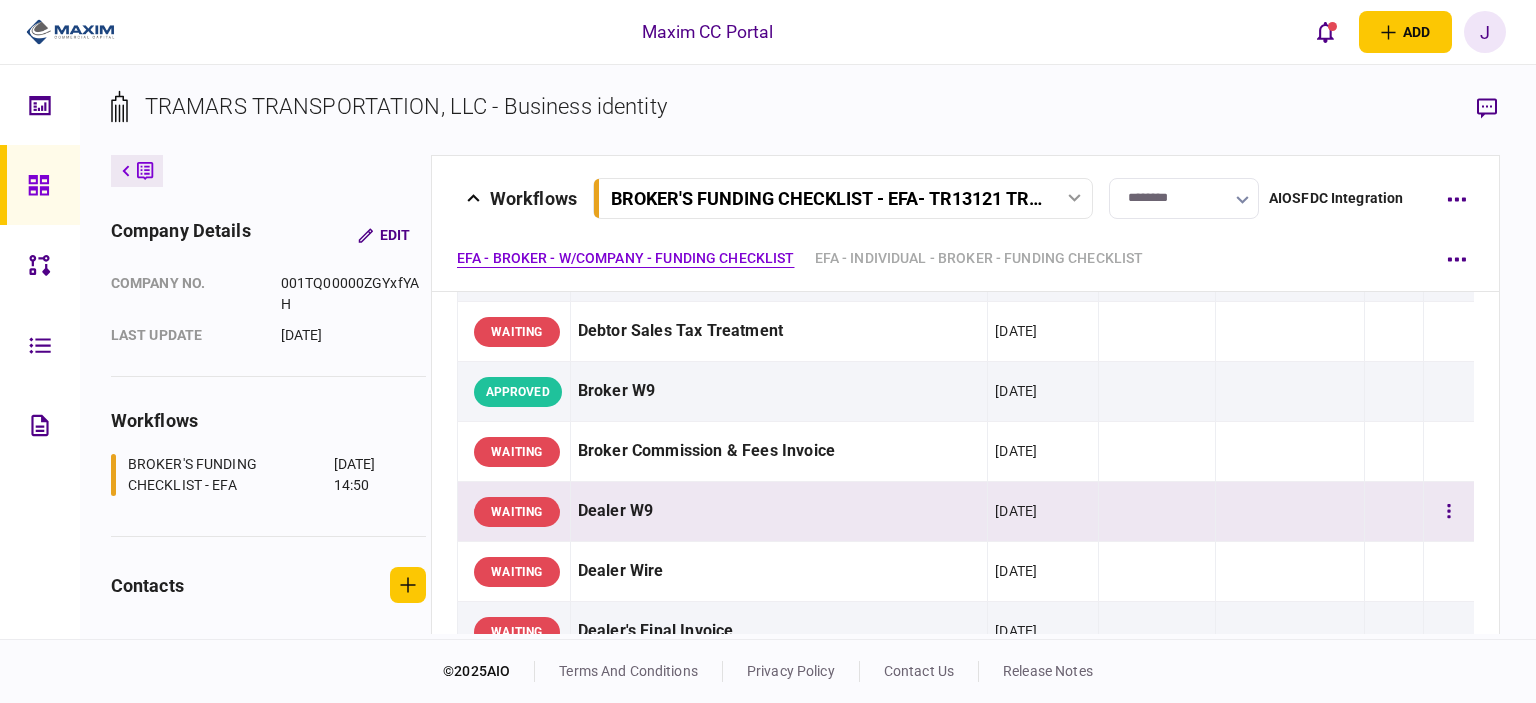 scroll, scrollTop: 900, scrollLeft: 0, axis: vertical 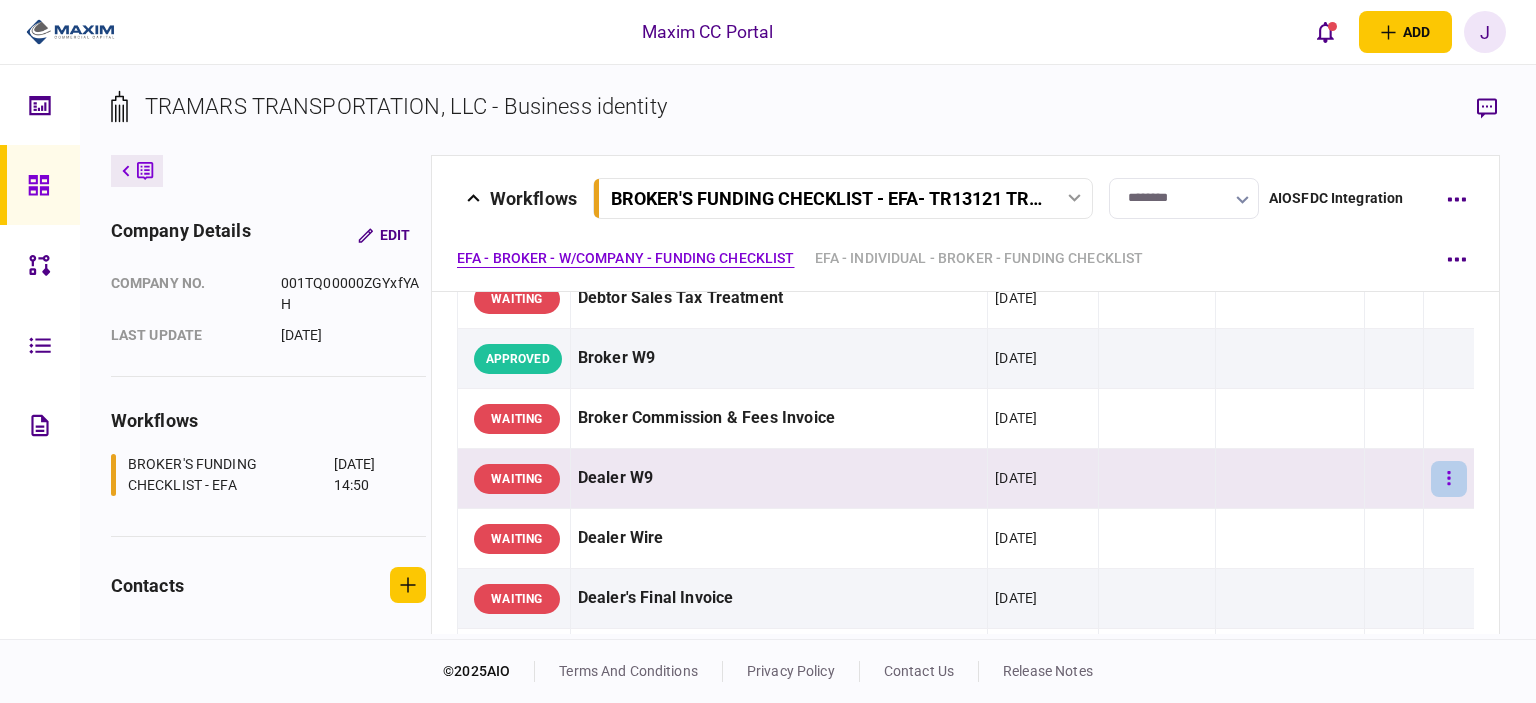 click at bounding box center [1449, 479] 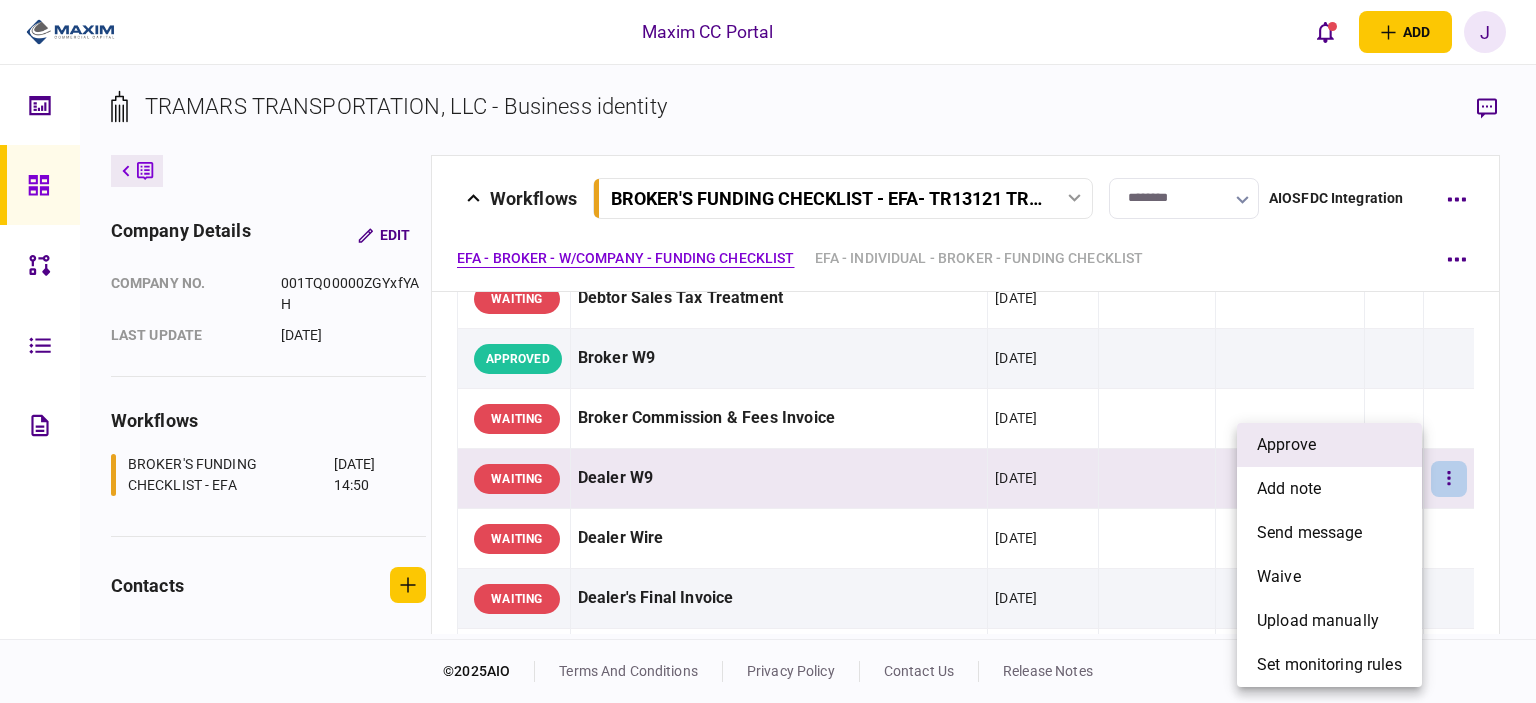 click on "approve" at bounding box center [1286, 445] 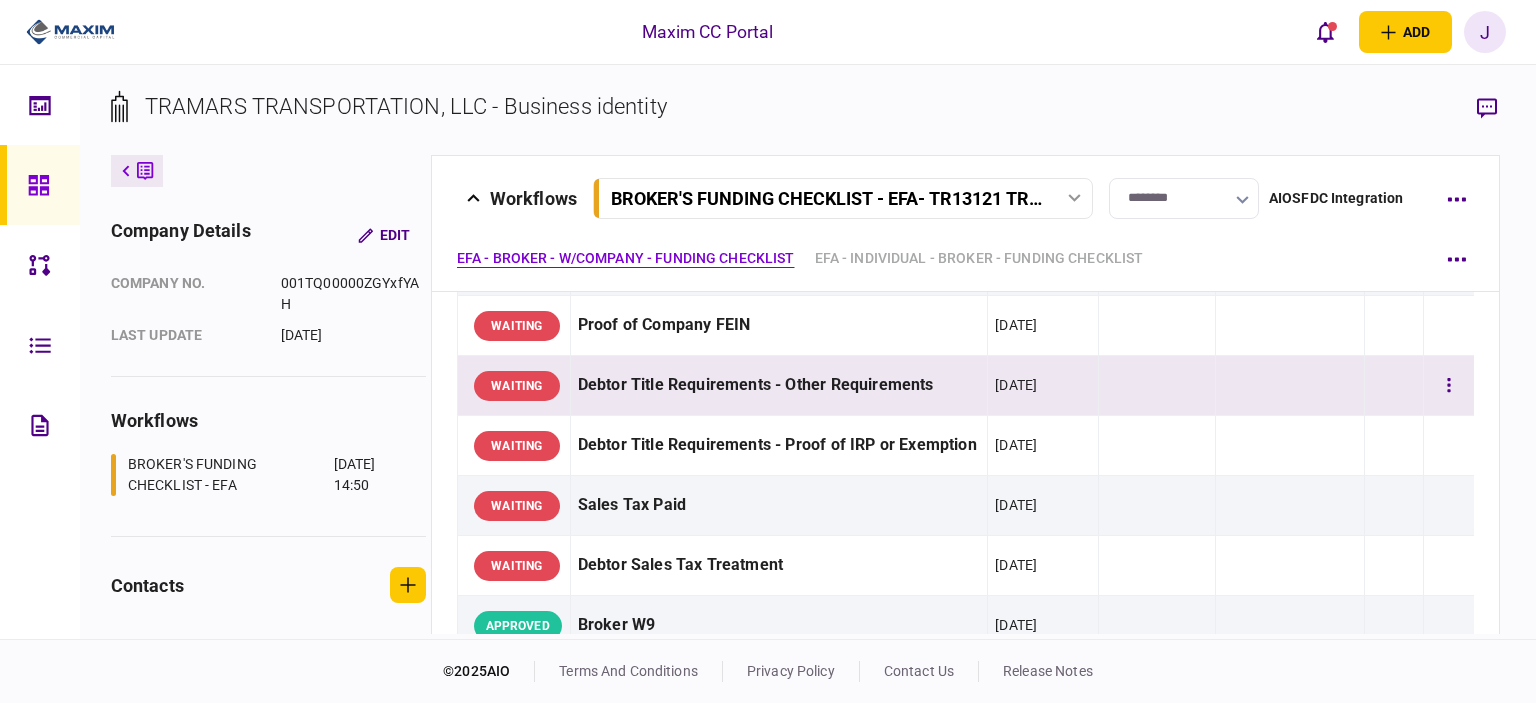scroll, scrollTop: 600, scrollLeft: 0, axis: vertical 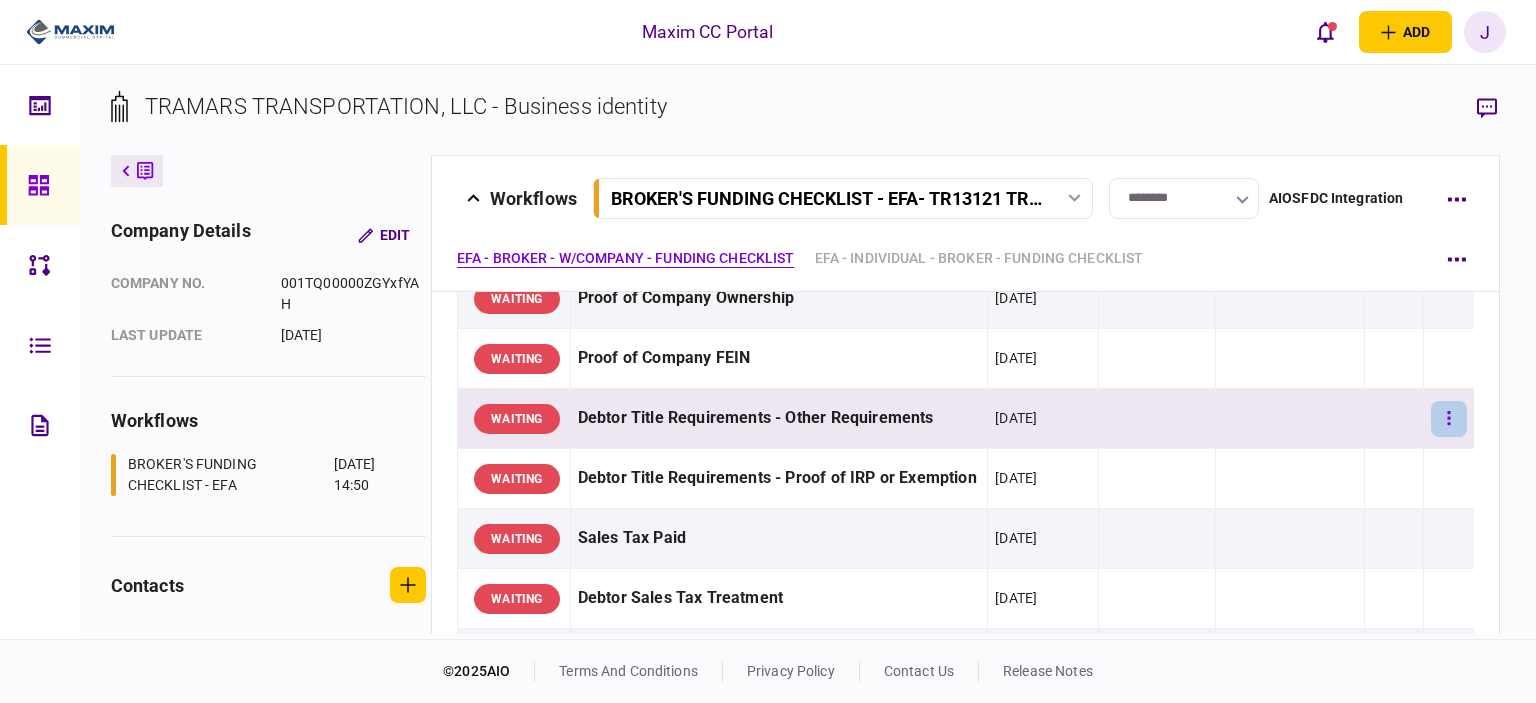 click at bounding box center [1449, 419] 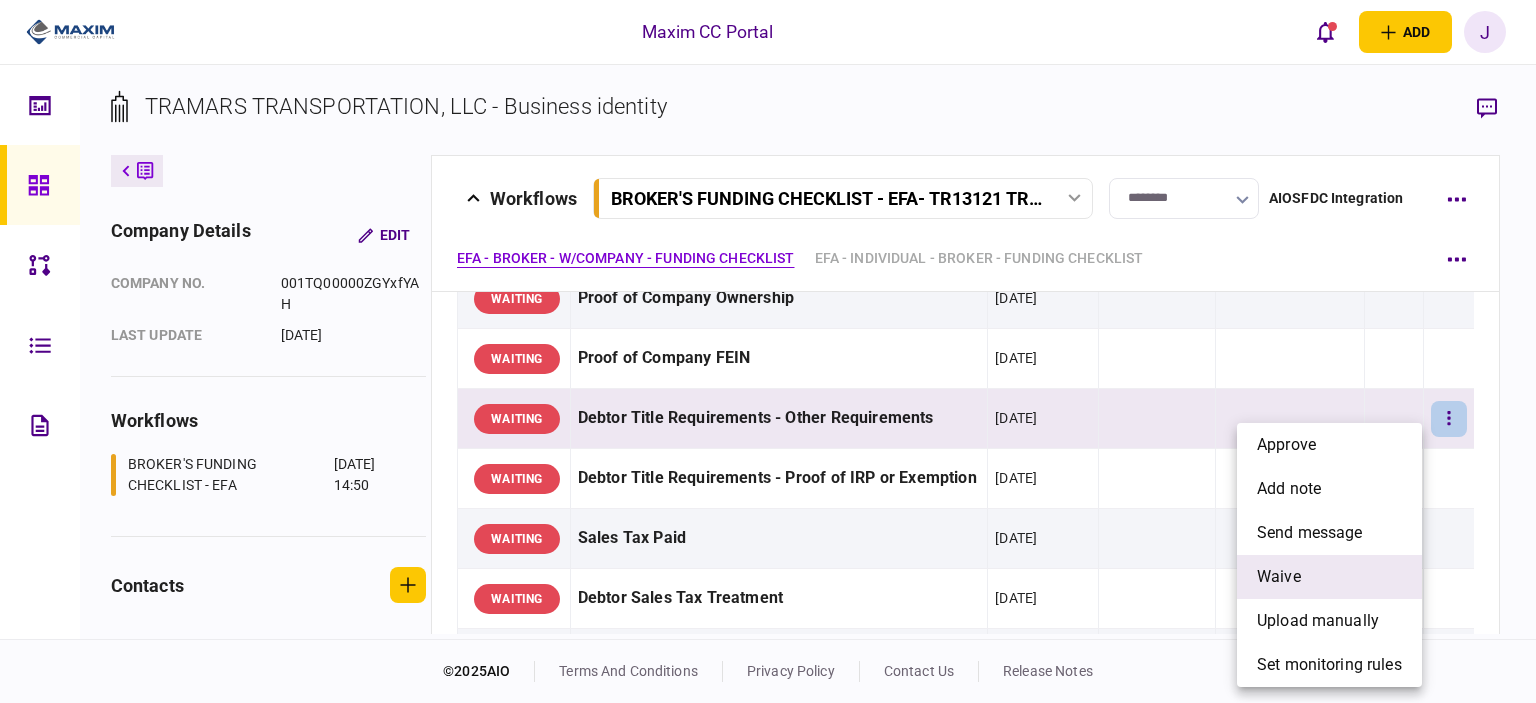 click on "waive" at bounding box center (1329, 577) 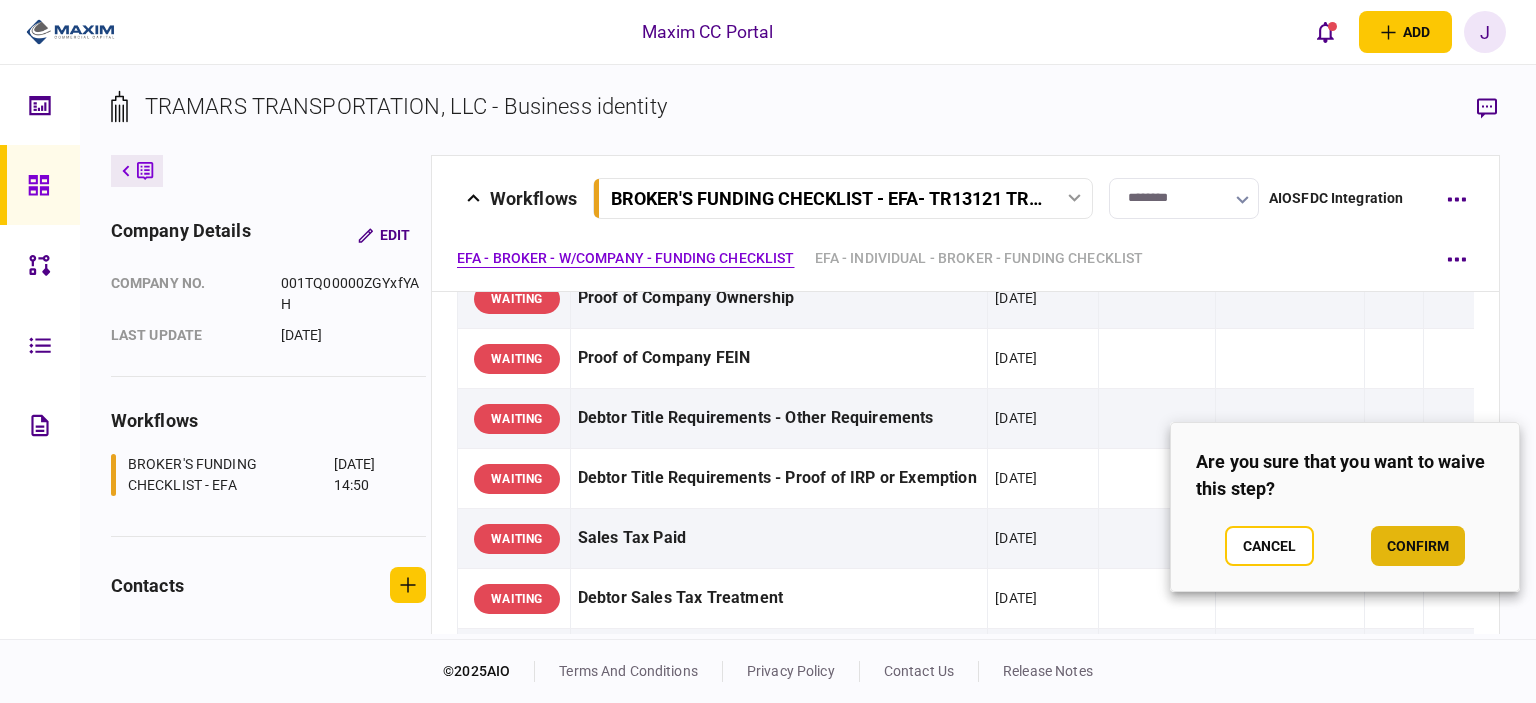 click on "confirm" at bounding box center (1418, 546) 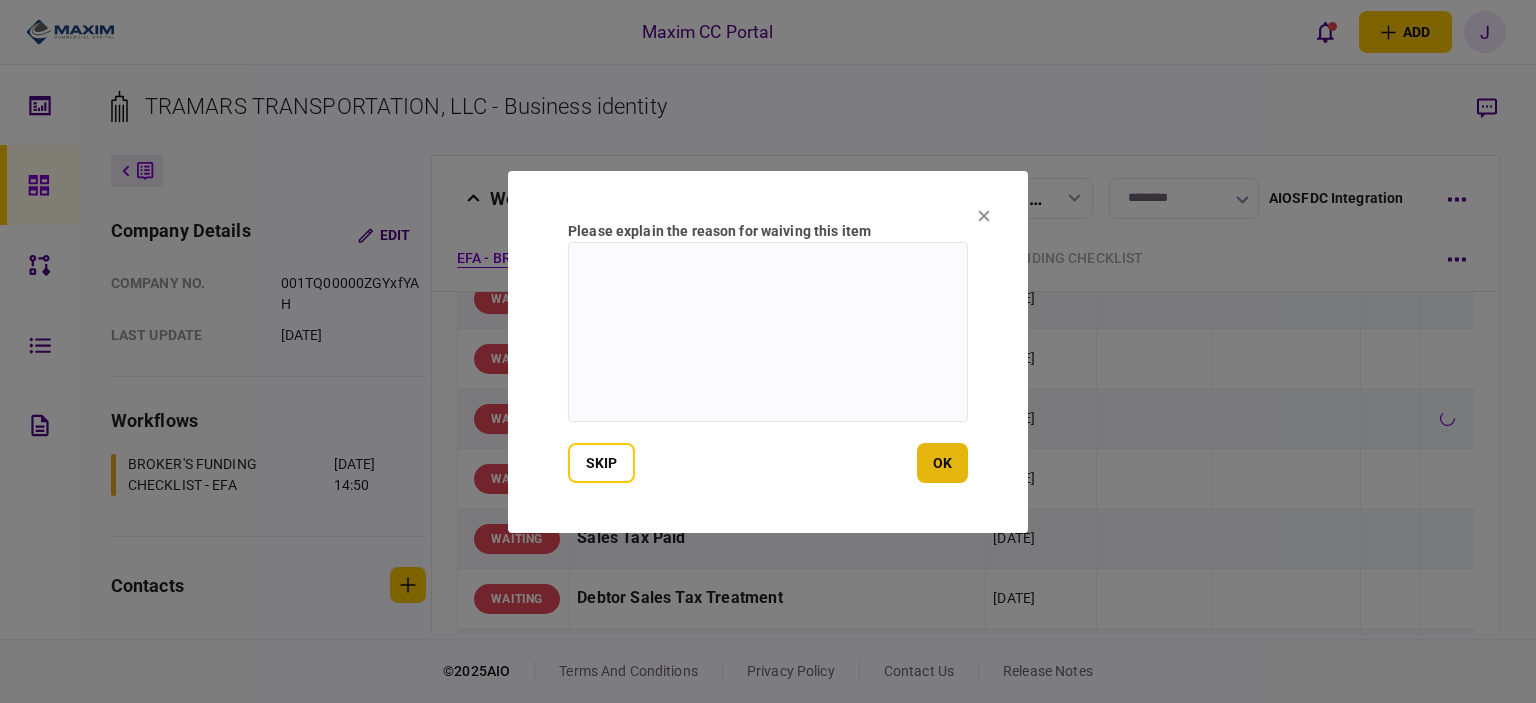 click on "ok" at bounding box center (942, 463) 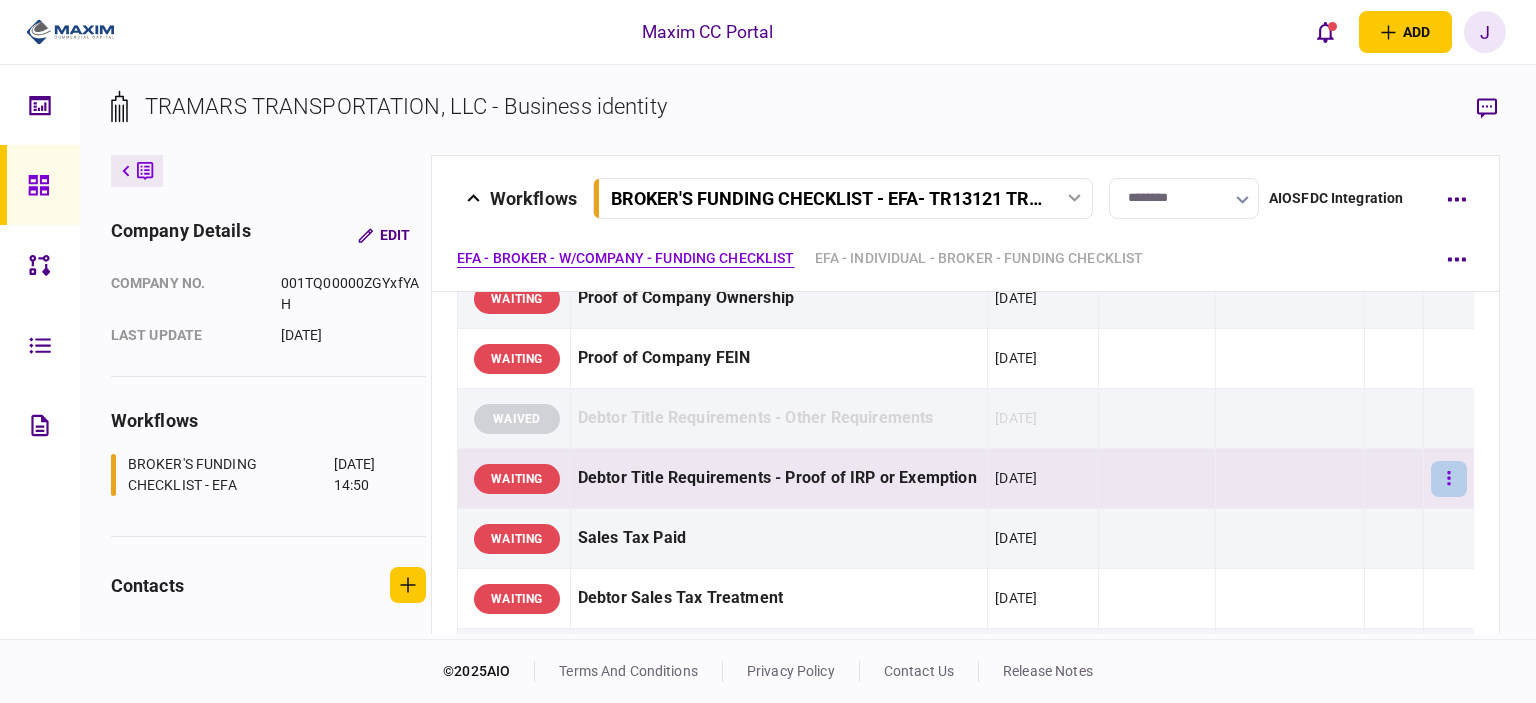 click at bounding box center [1449, 479] 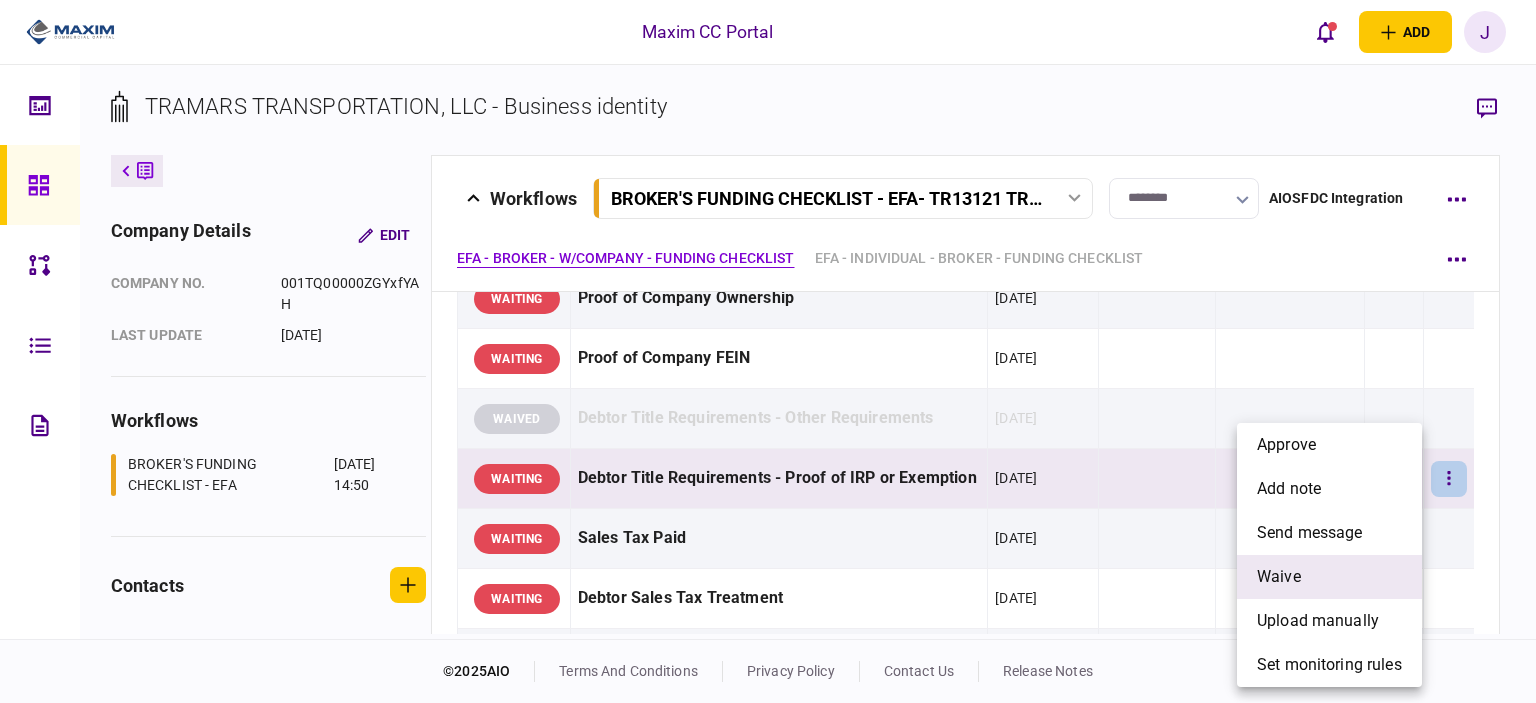 click on "waive" at bounding box center [1329, 577] 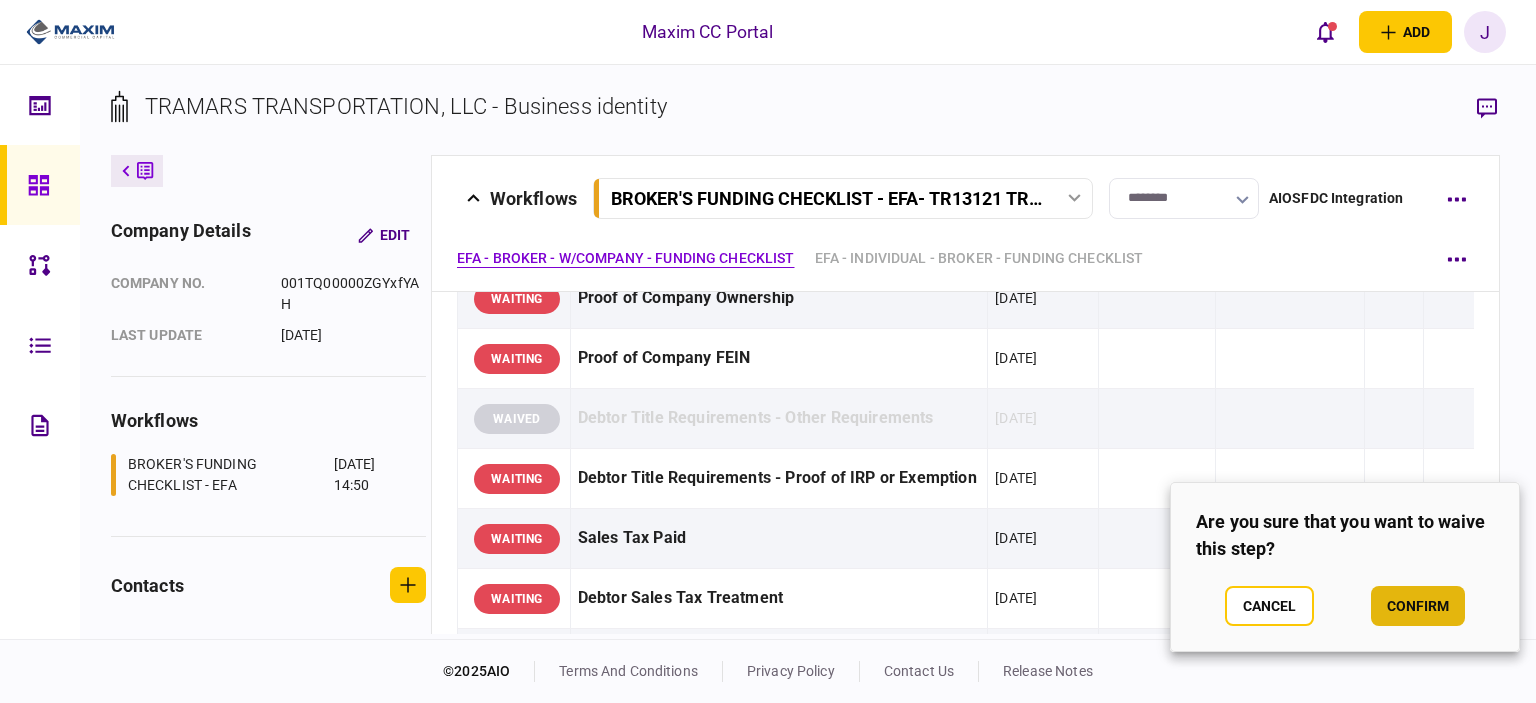 click on "confirm" at bounding box center (1418, 606) 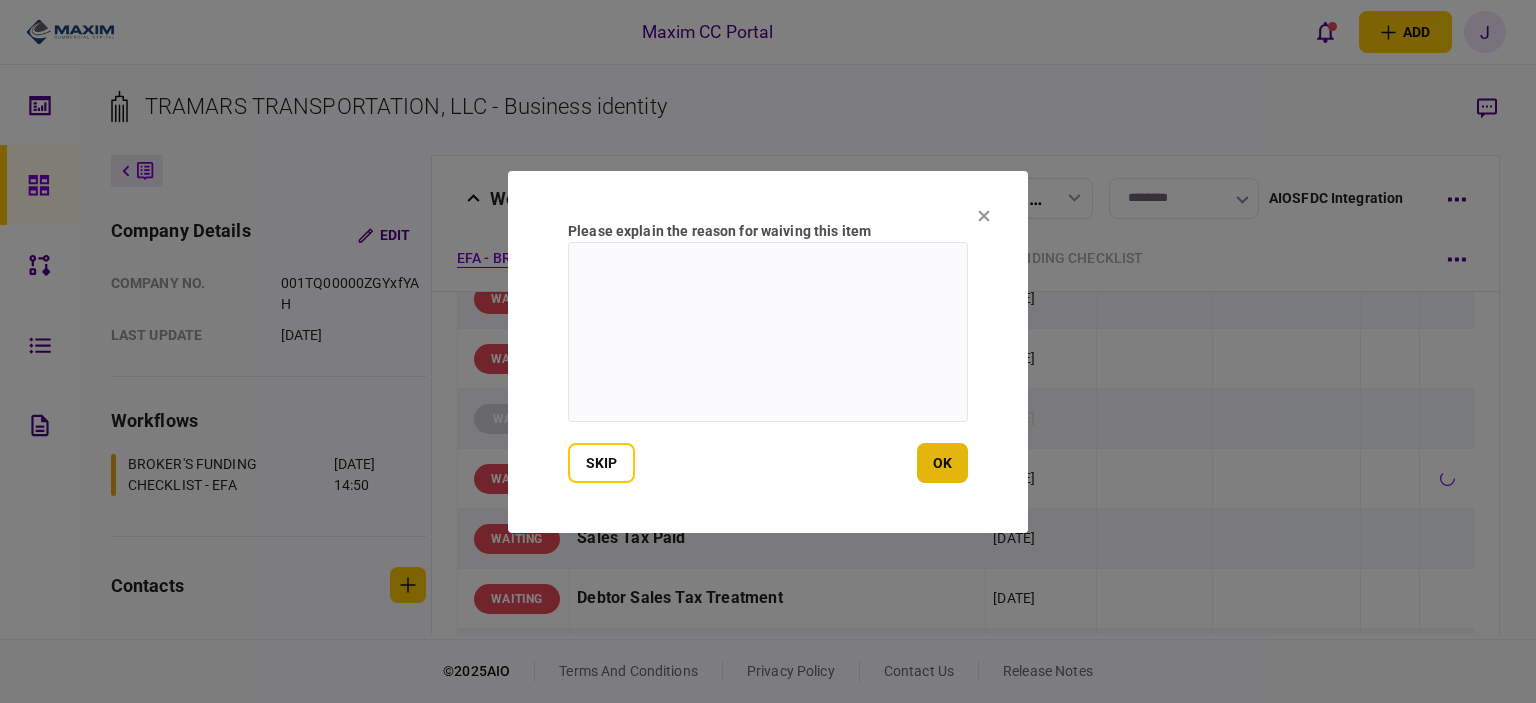 click on "ok" at bounding box center (942, 463) 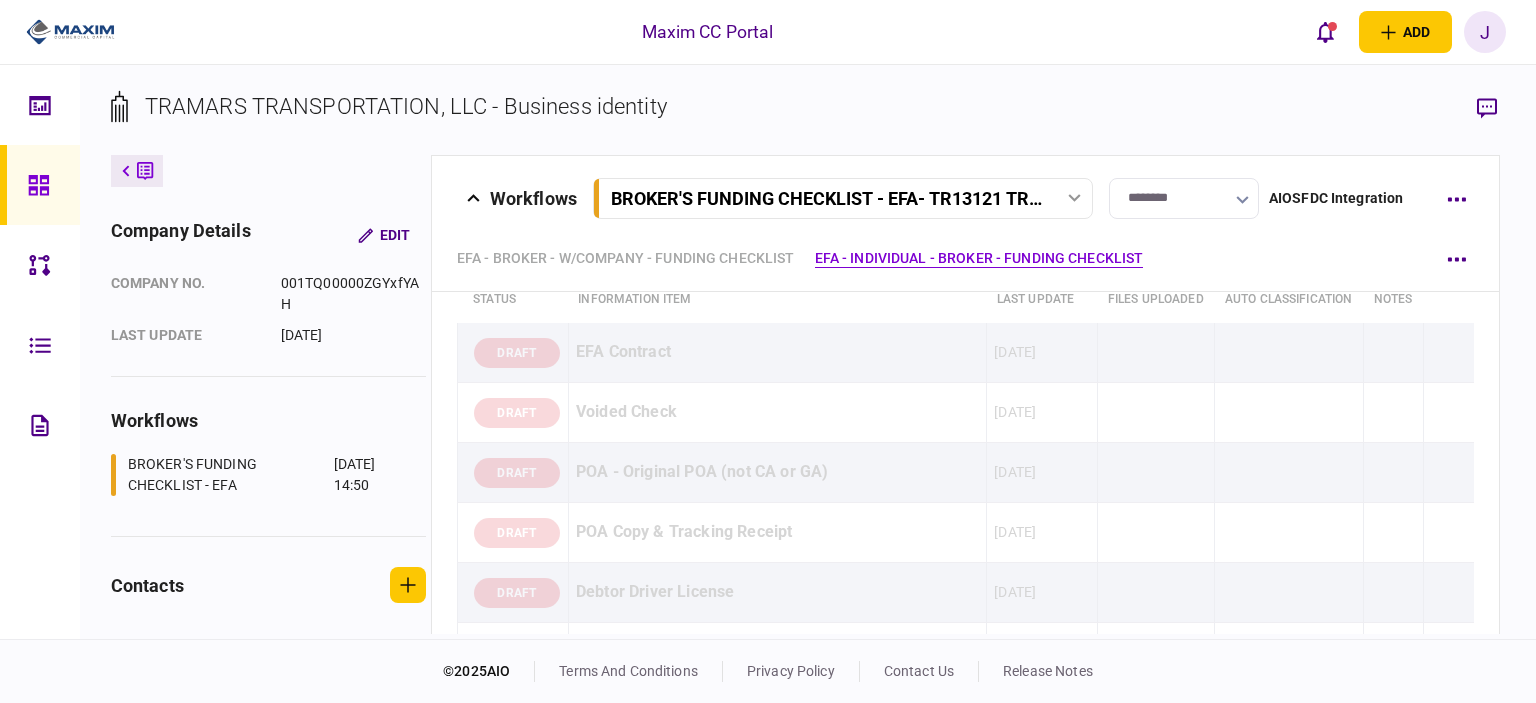 scroll, scrollTop: 2000, scrollLeft: 0, axis: vertical 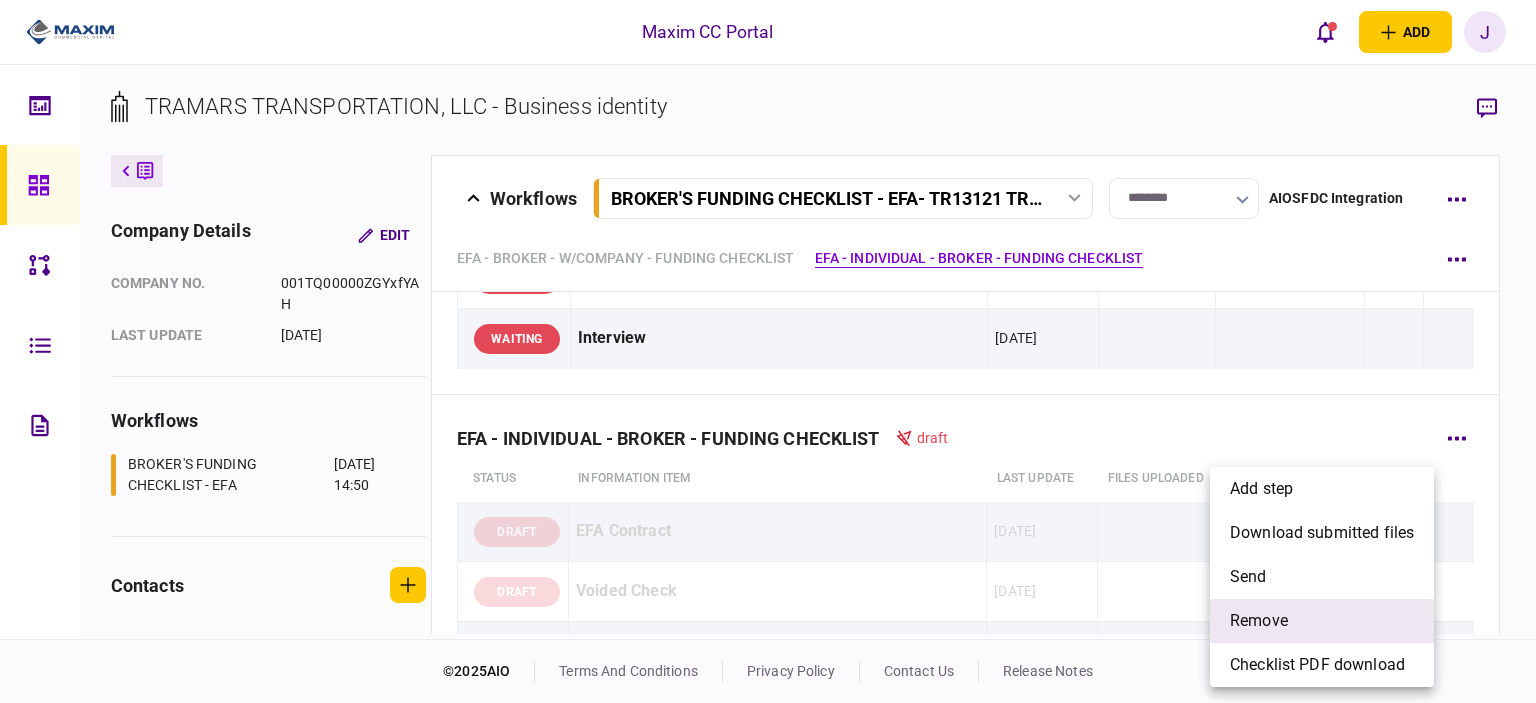 click on "remove" at bounding box center (1259, 621) 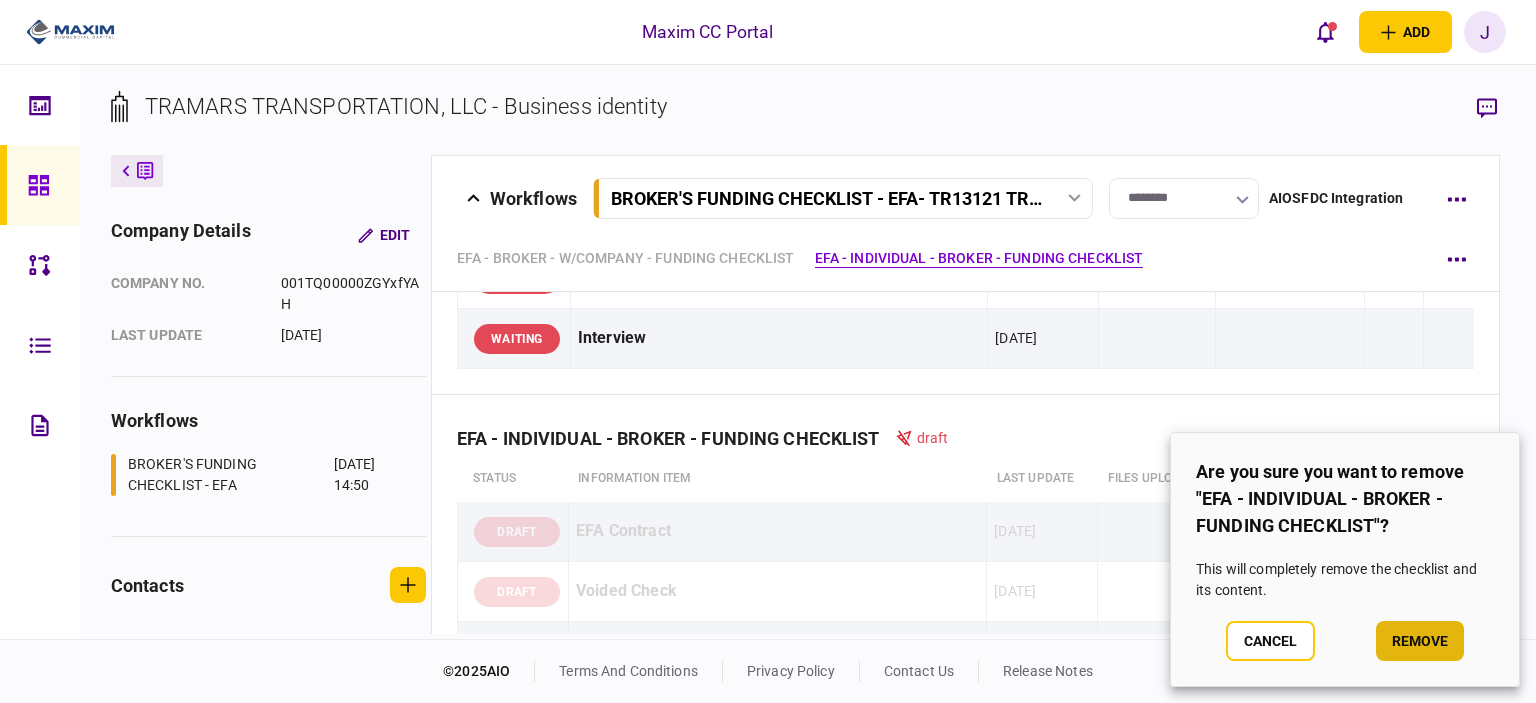 click on "remove" at bounding box center (1420, 641) 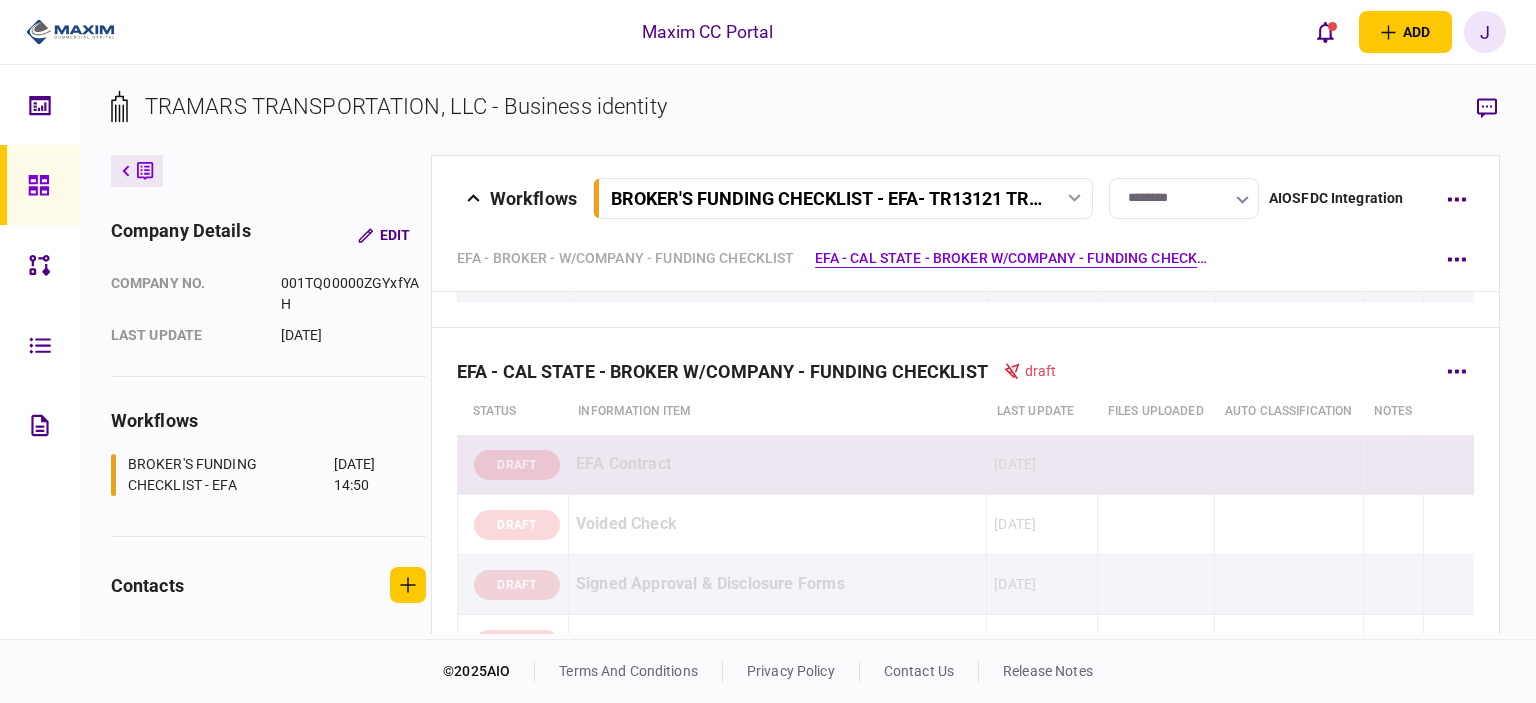 scroll, scrollTop: 2100, scrollLeft: 0, axis: vertical 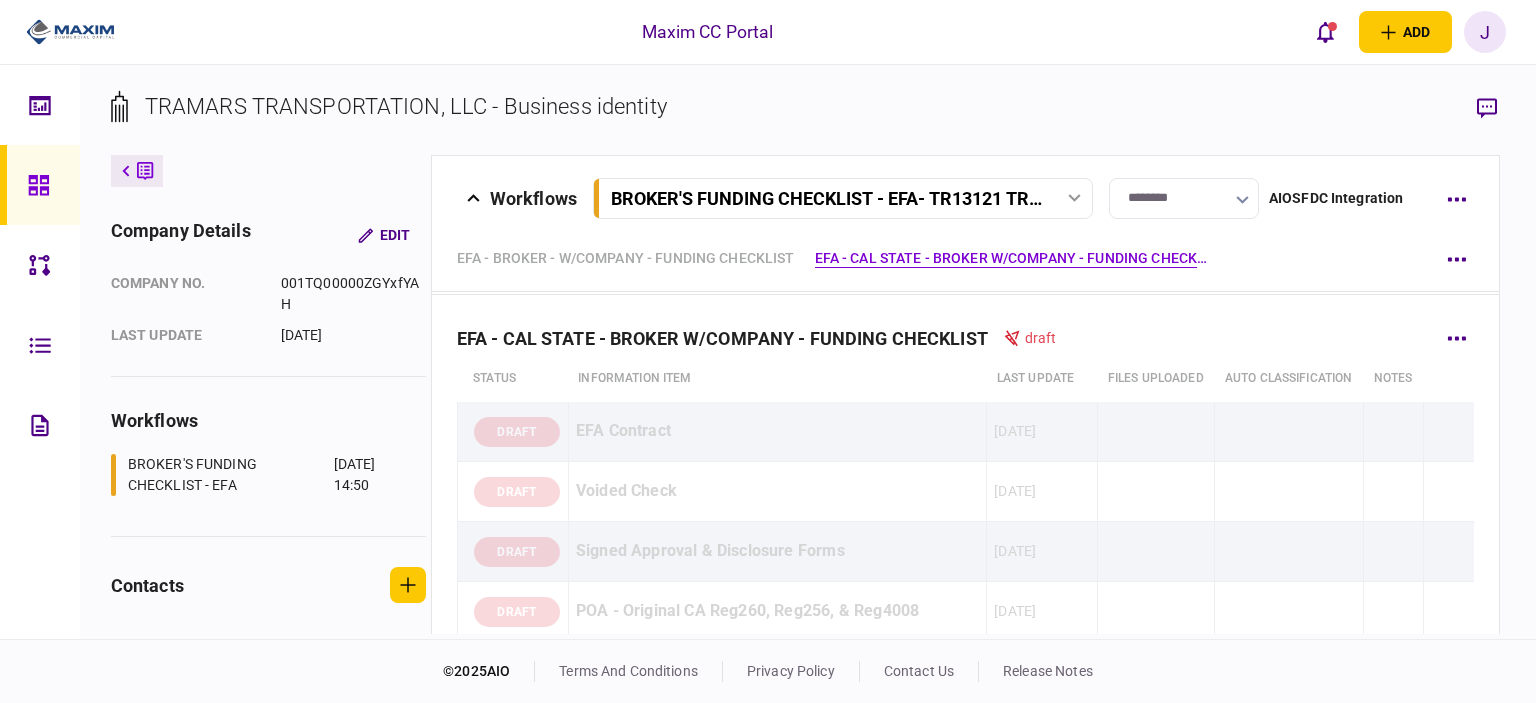 click on "EFA - CAL STATE - BROKER W/COMPANY - FUNDING CHECKLIST draft" at bounding box center (966, 338) 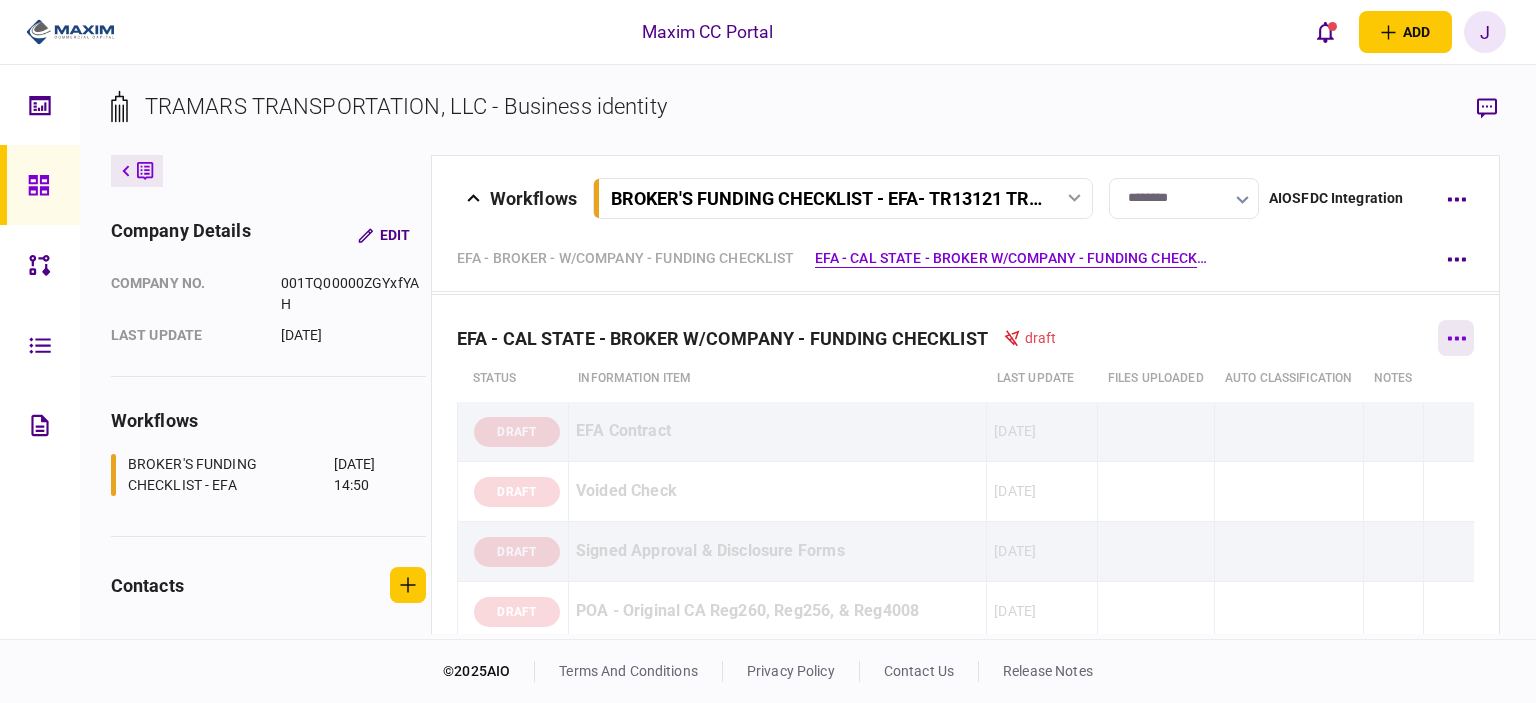 click at bounding box center [1456, 338] 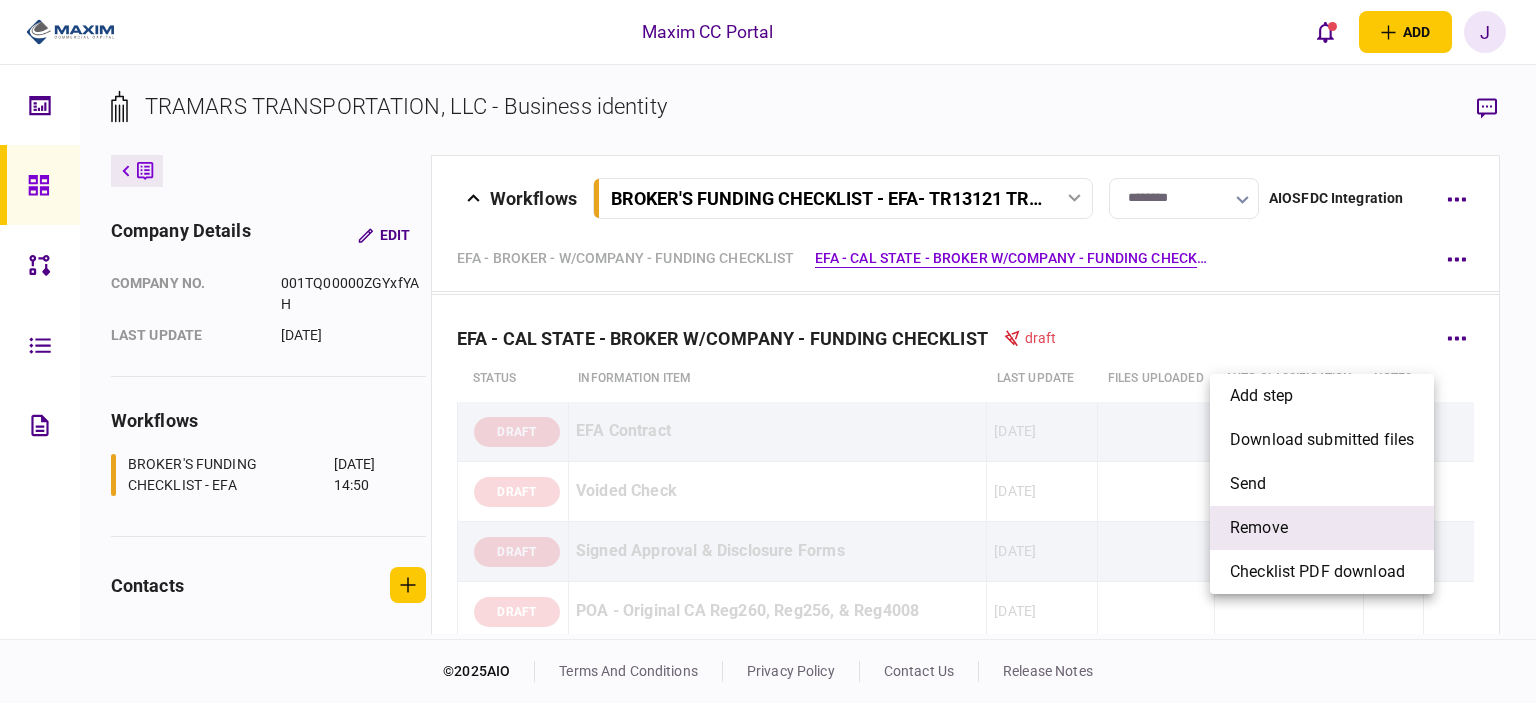 click on "remove" at bounding box center (1322, 528) 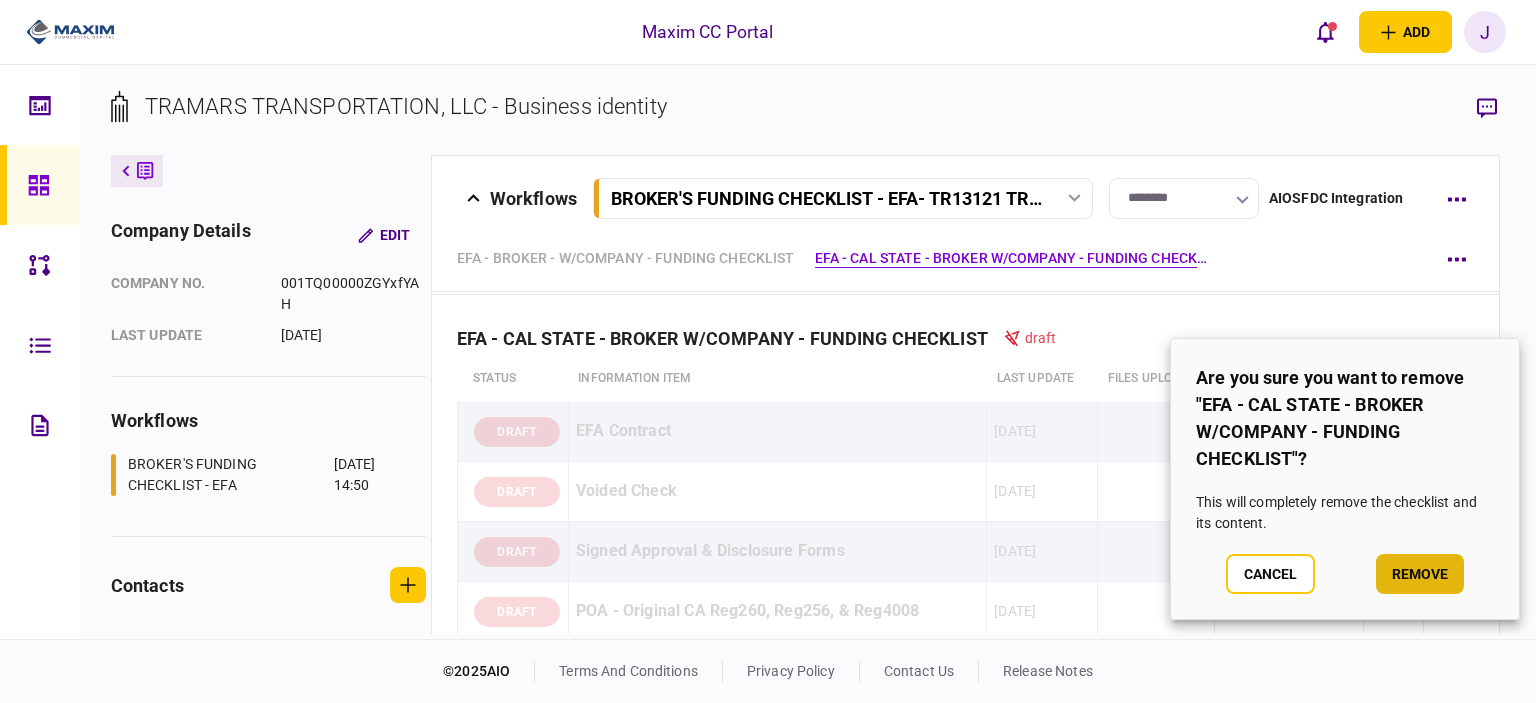 click on "remove" at bounding box center (1420, 574) 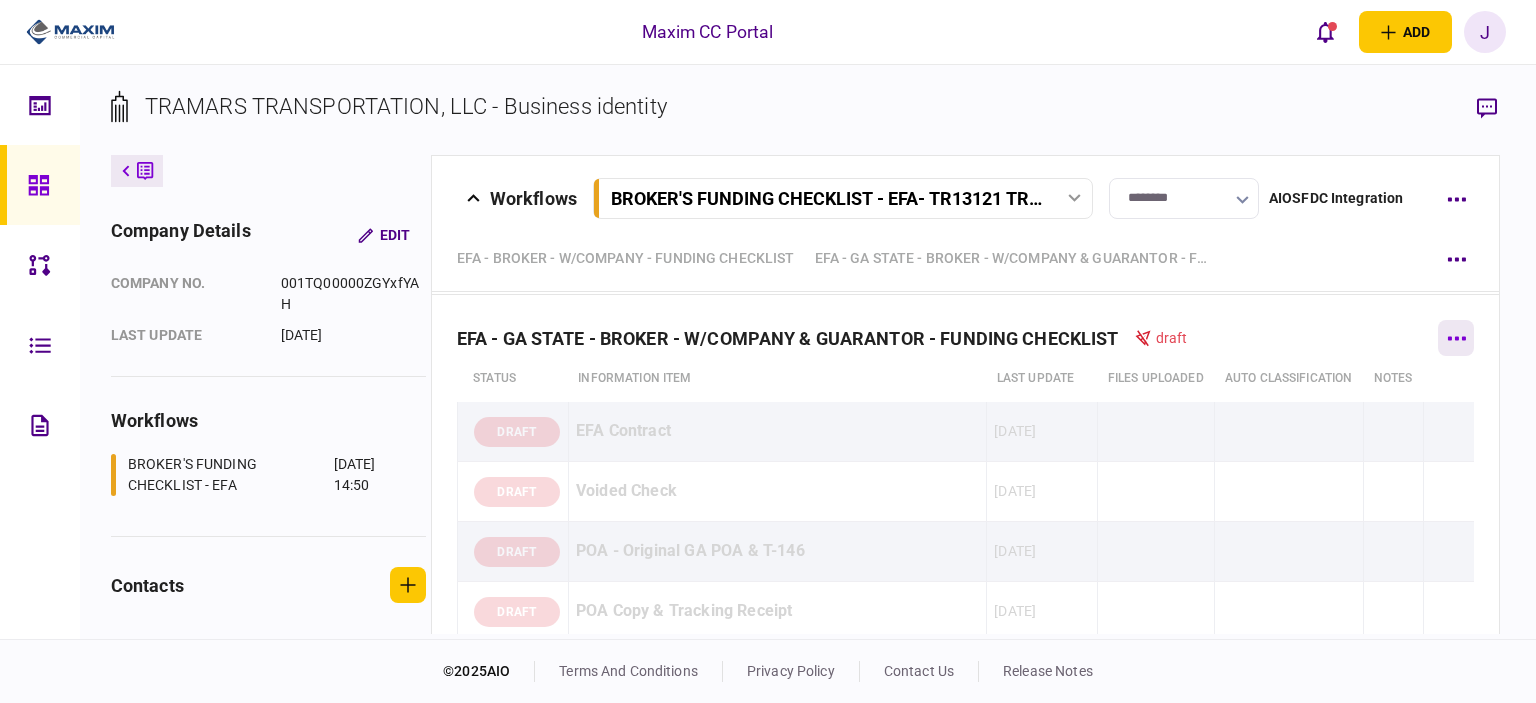 click at bounding box center (1456, 338) 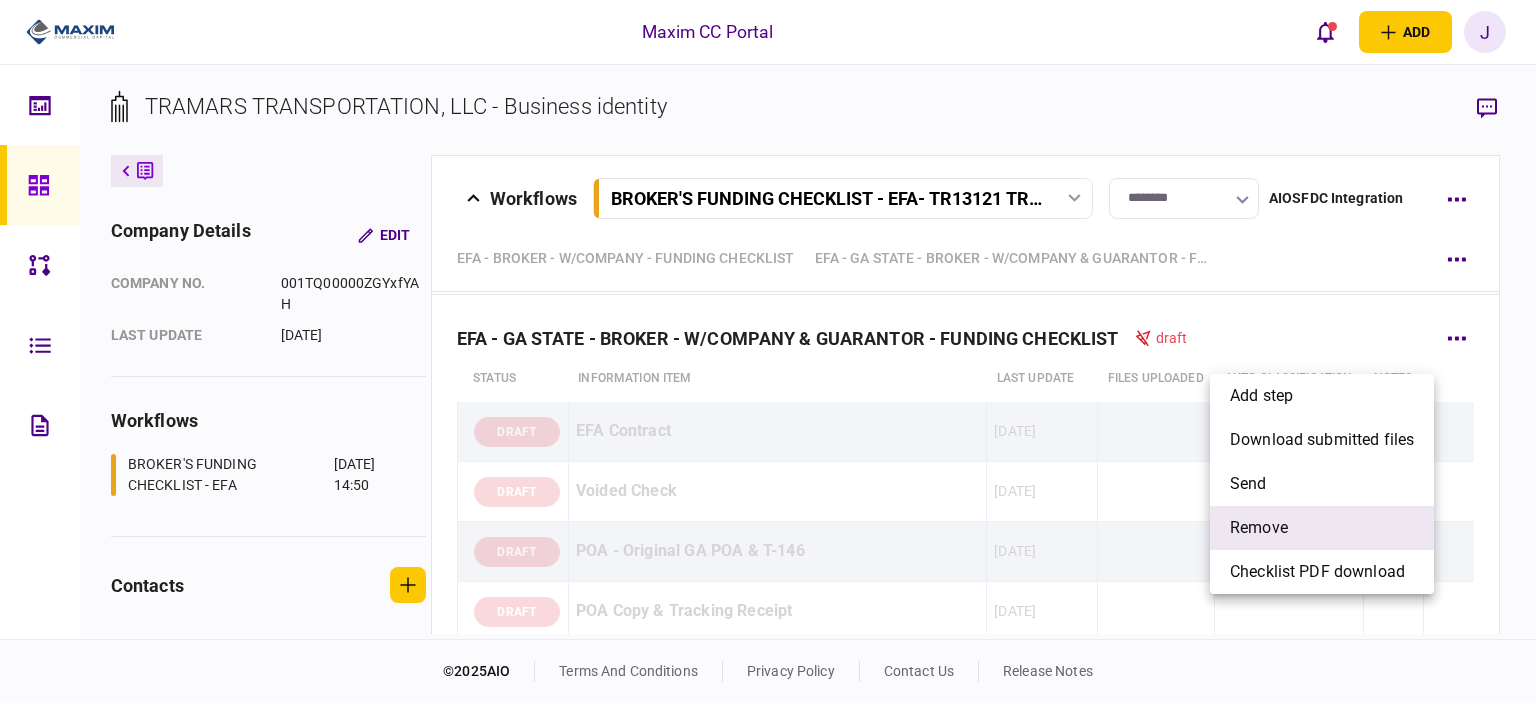 click on "remove" at bounding box center [1322, 528] 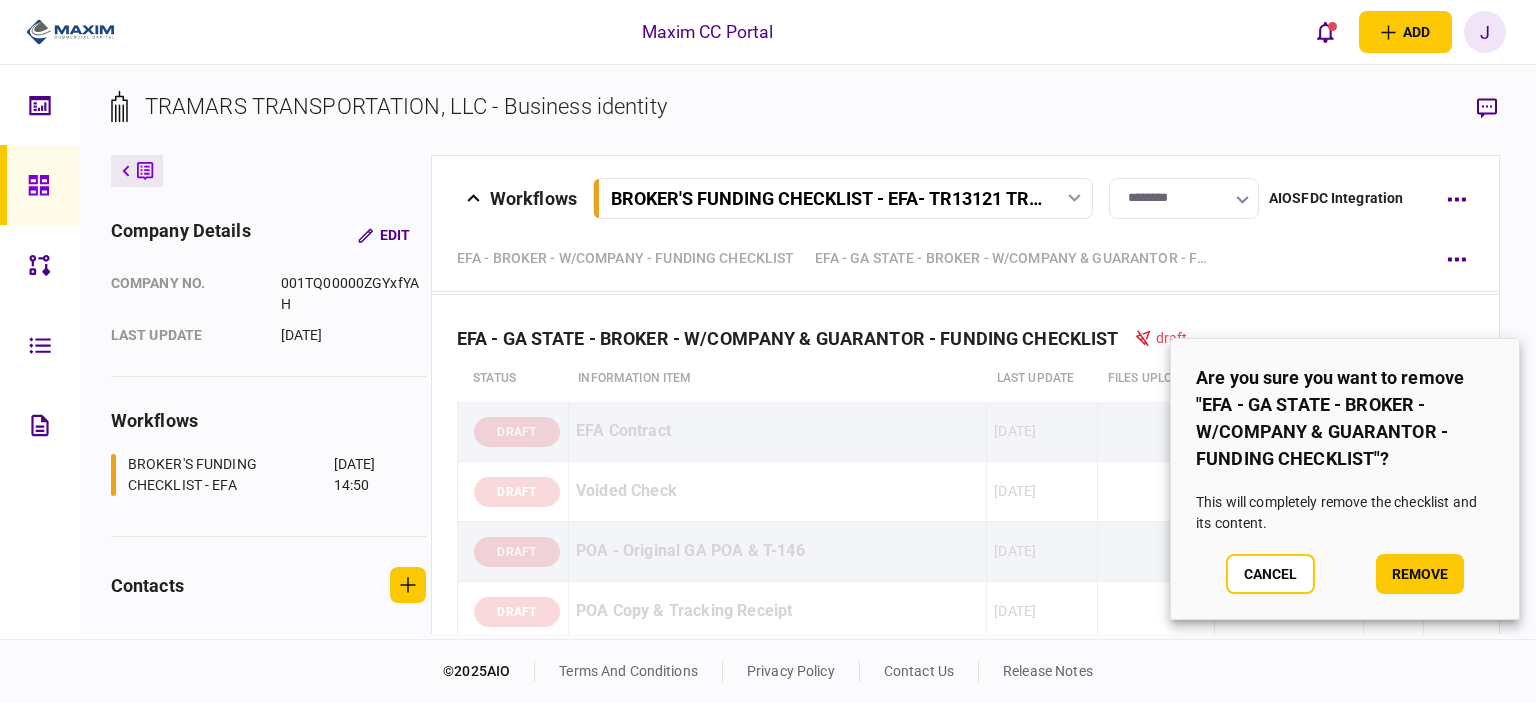 drag, startPoint x: 1408, startPoint y: 562, endPoint x: 1500, endPoint y: 545, distance: 93.55747 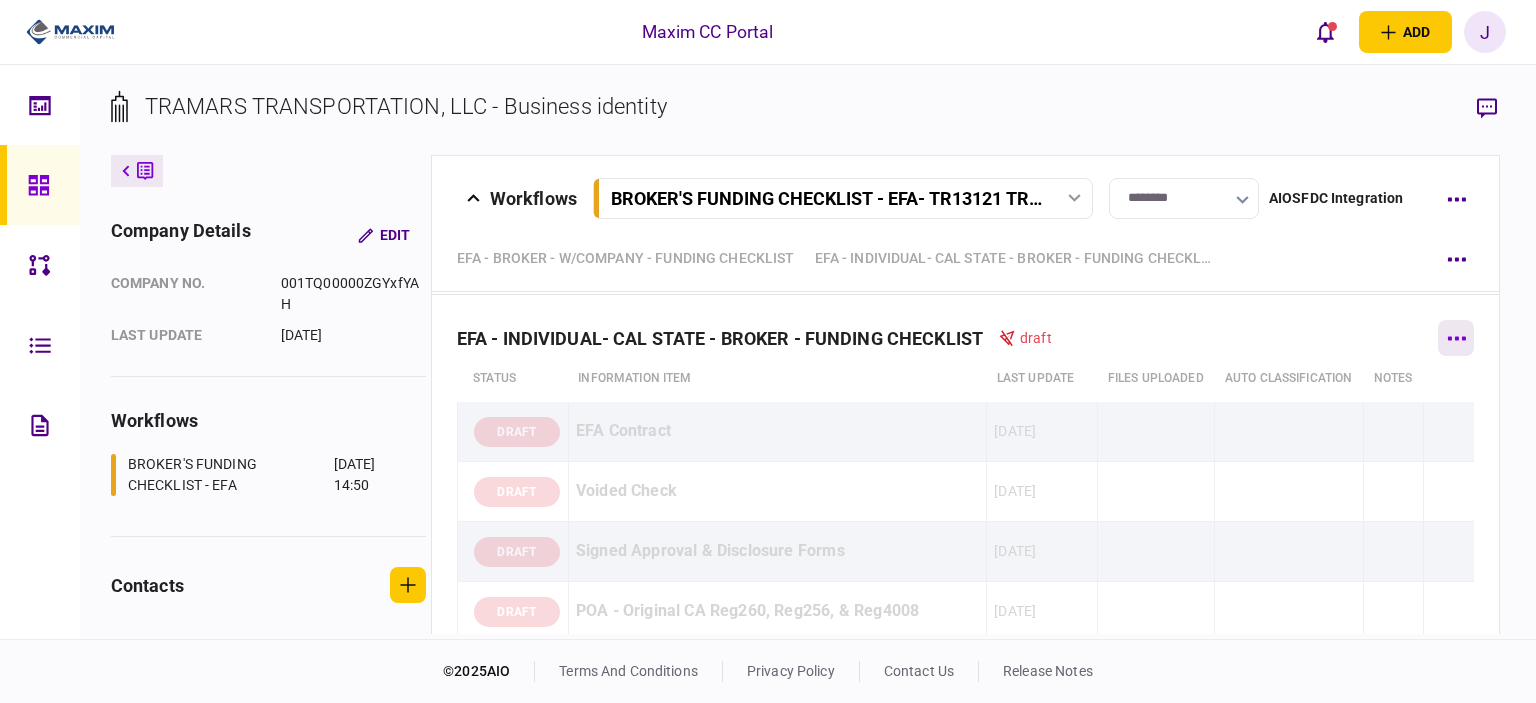 click at bounding box center (1456, 338) 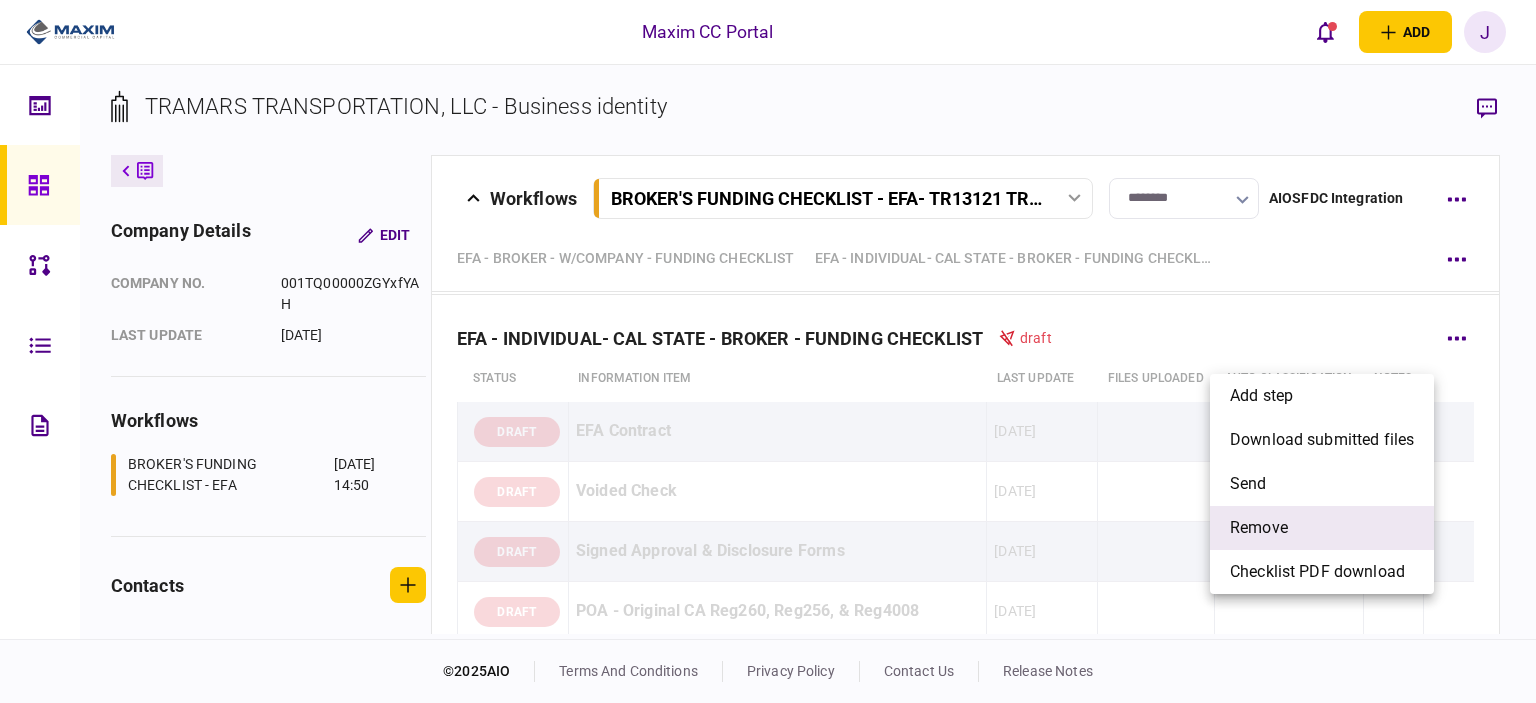 click on "remove" at bounding box center (1322, 528) 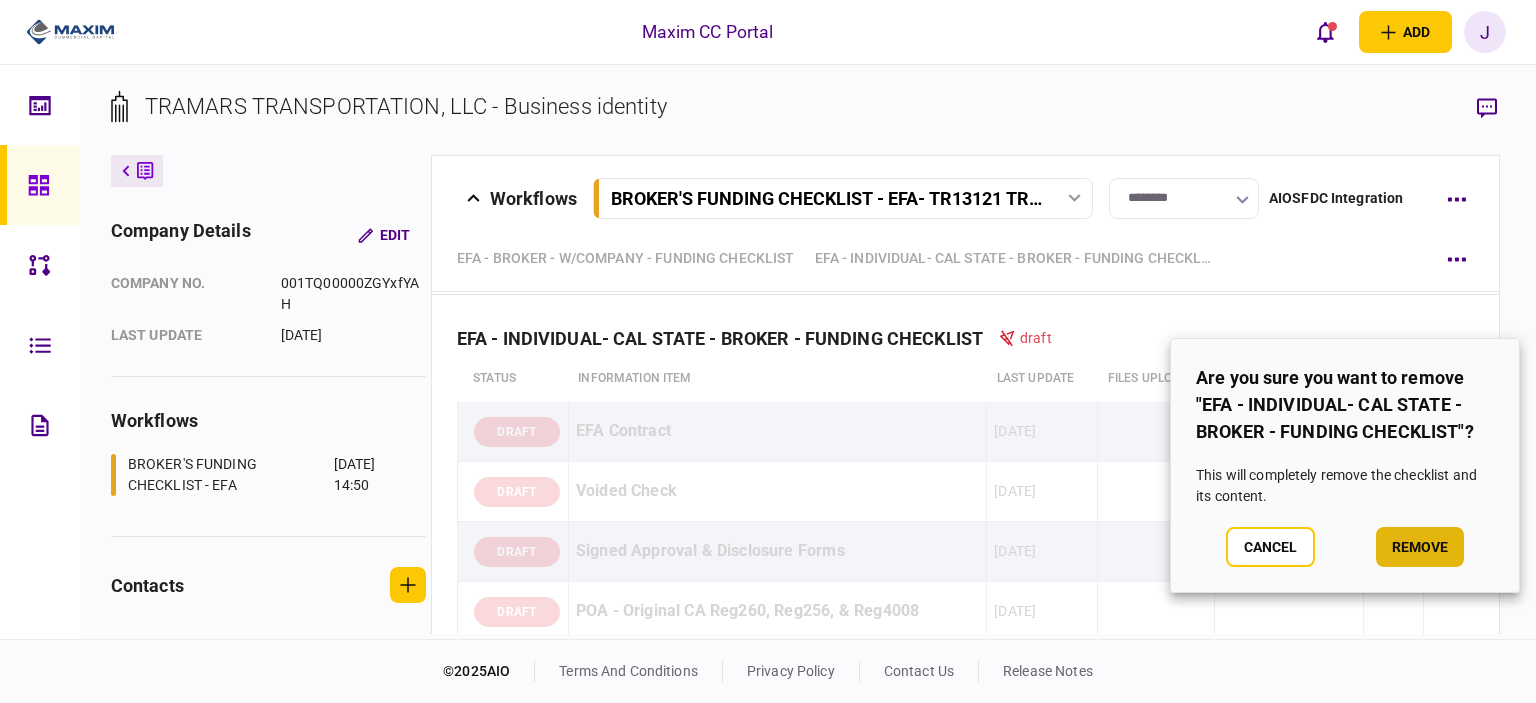 click on "remove" at bounding box center (1420, 547) 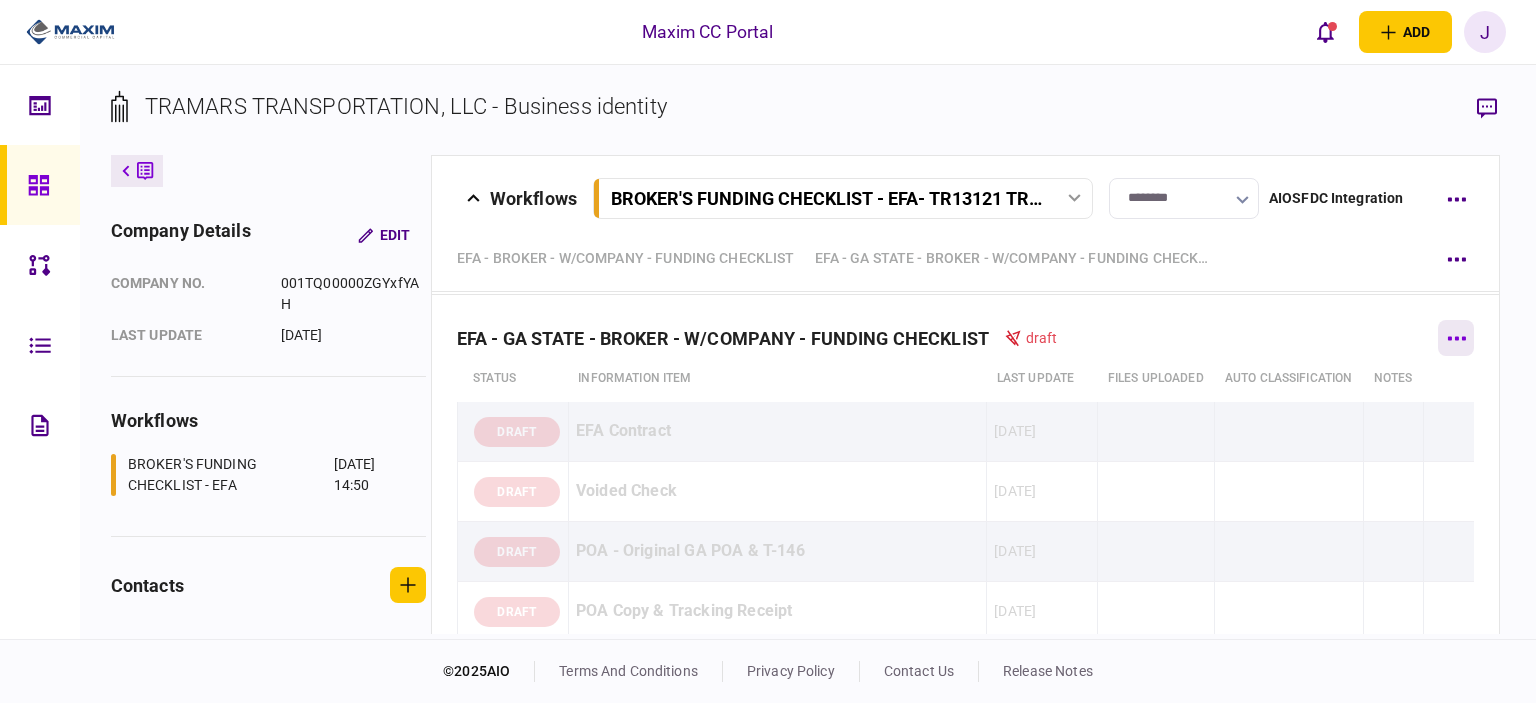 click at bounding box center [1456, 338] 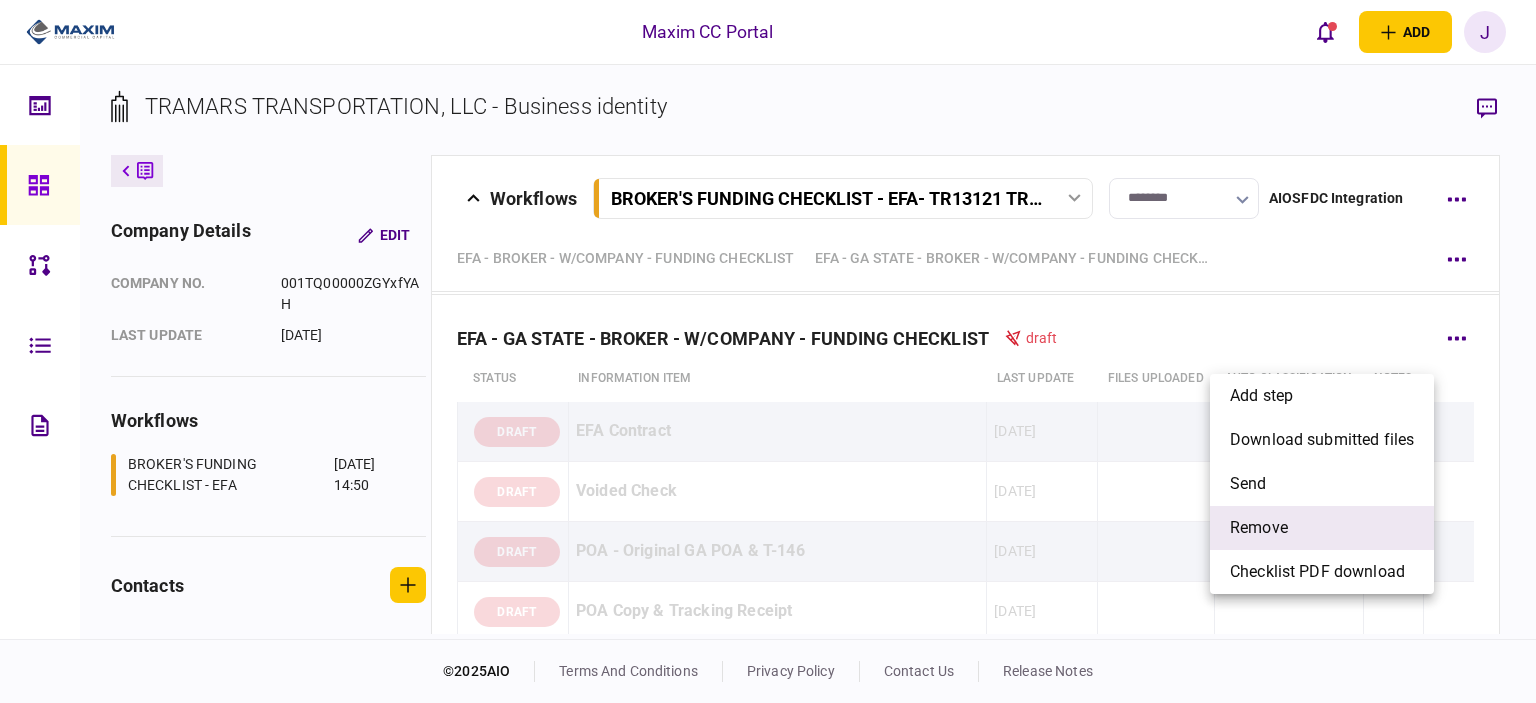 click on "remove" at bounding box center [1322, 528] 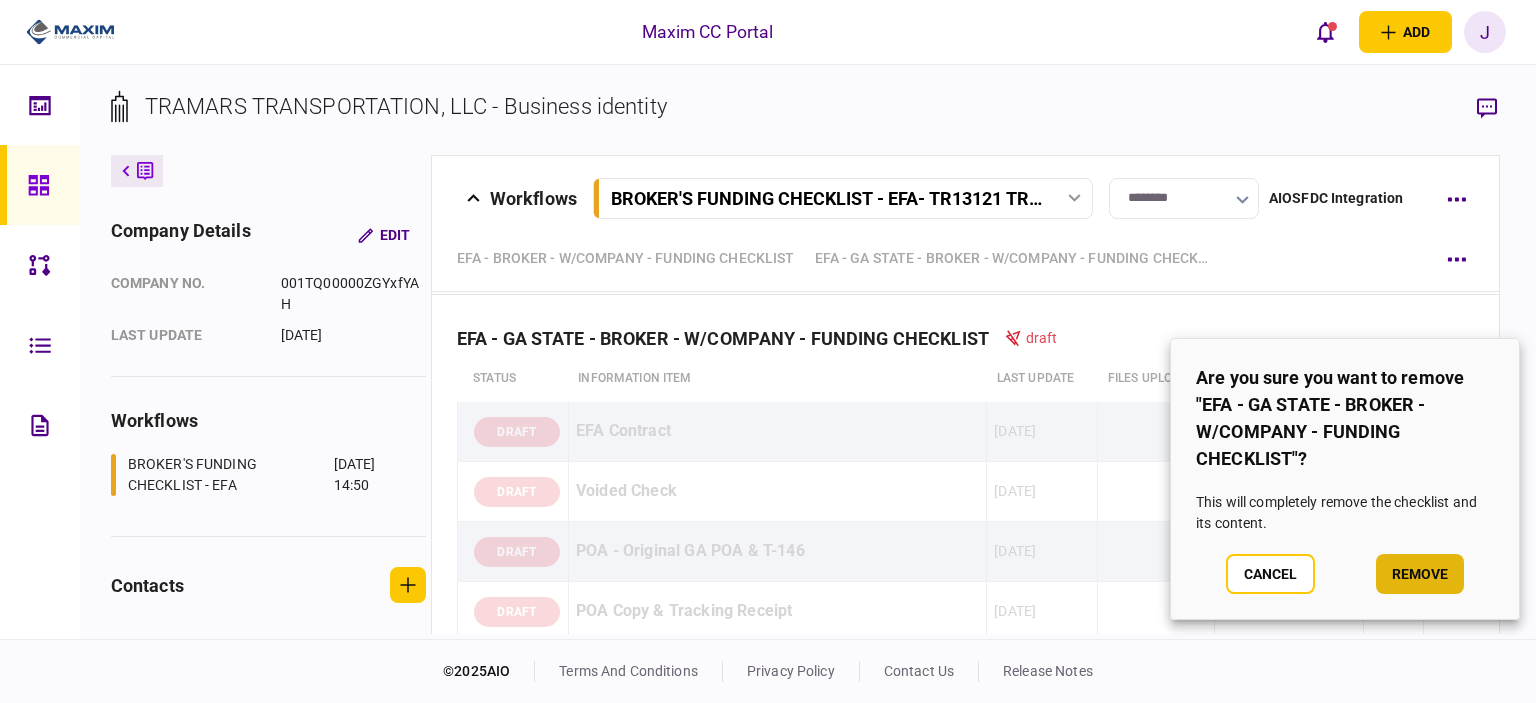click on "remove" at bounding box center [1420, 574] 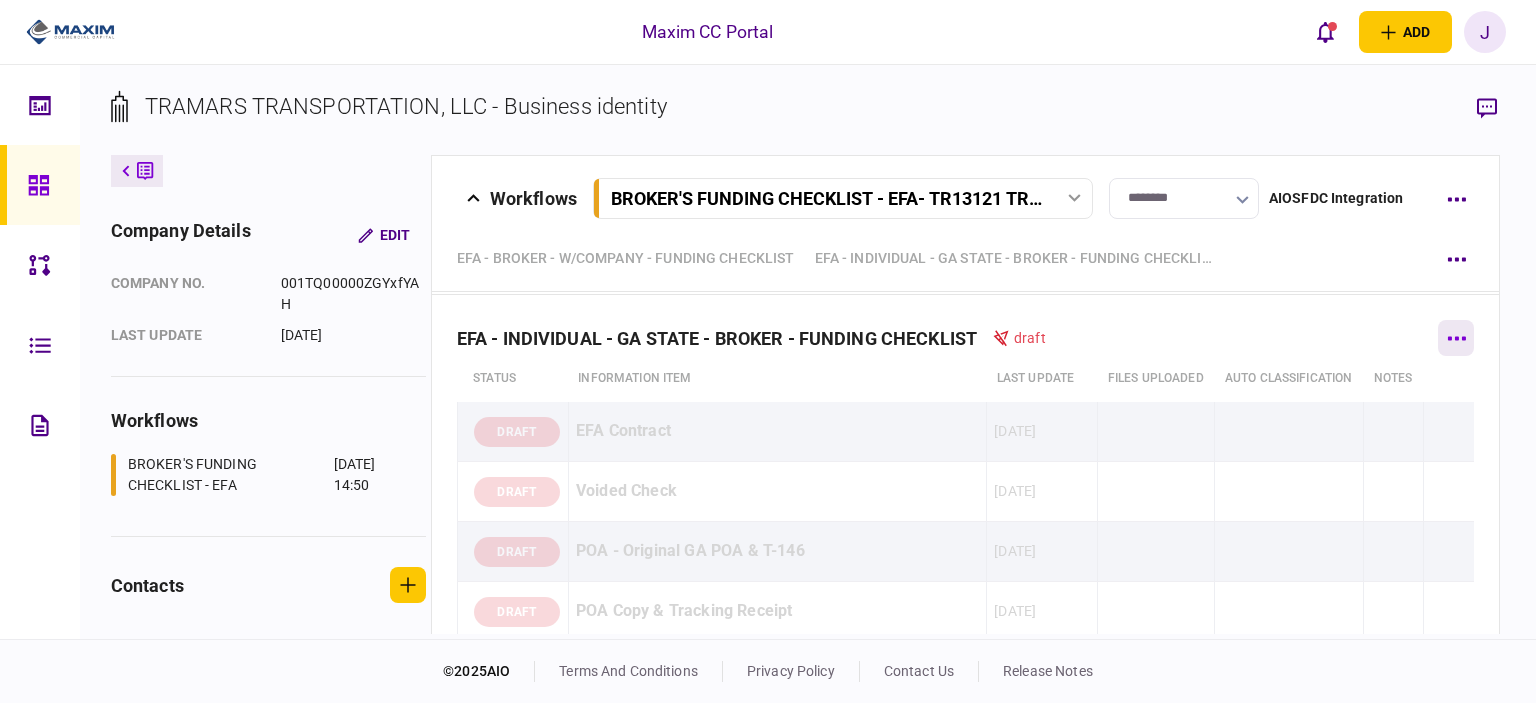 click at bounding box center [1456, 338] 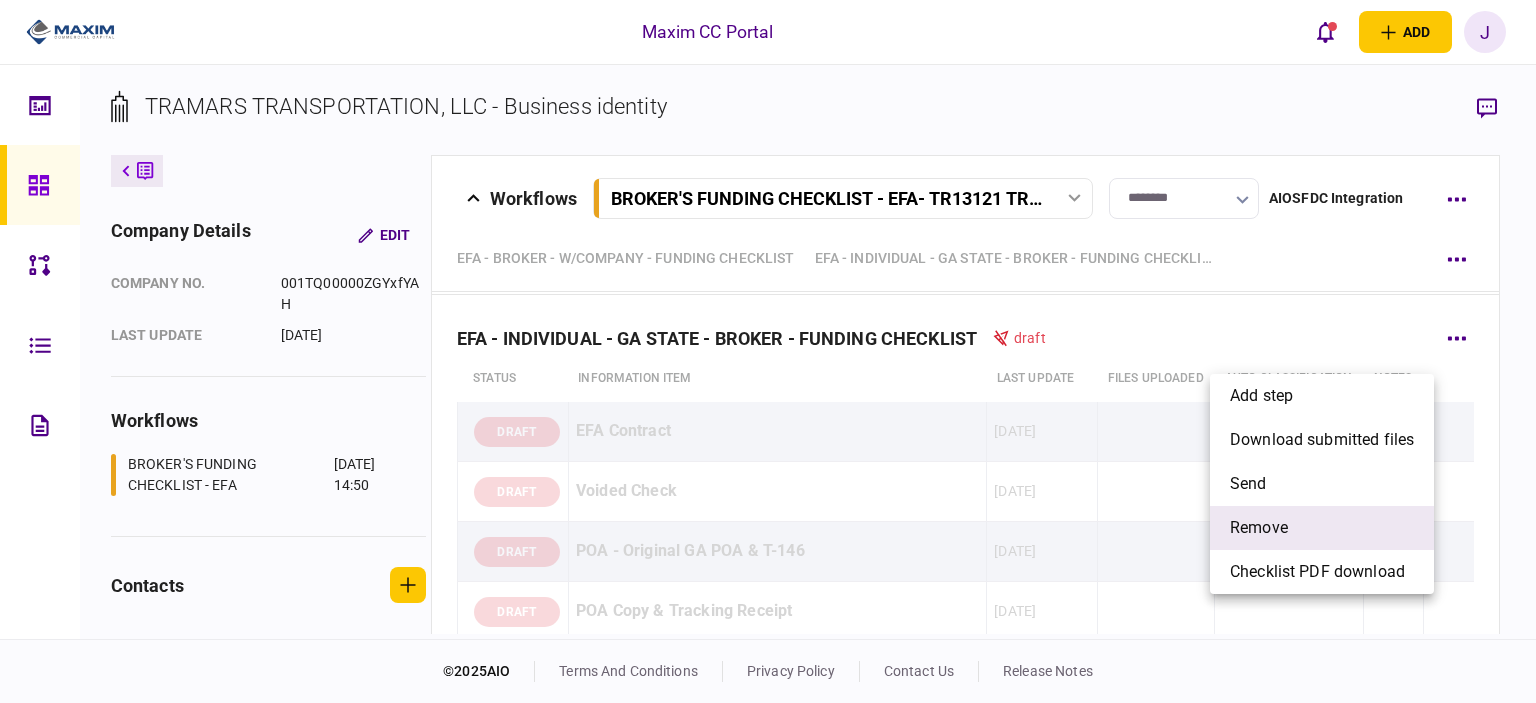click on "remove" at bounding box center [1322, 528] 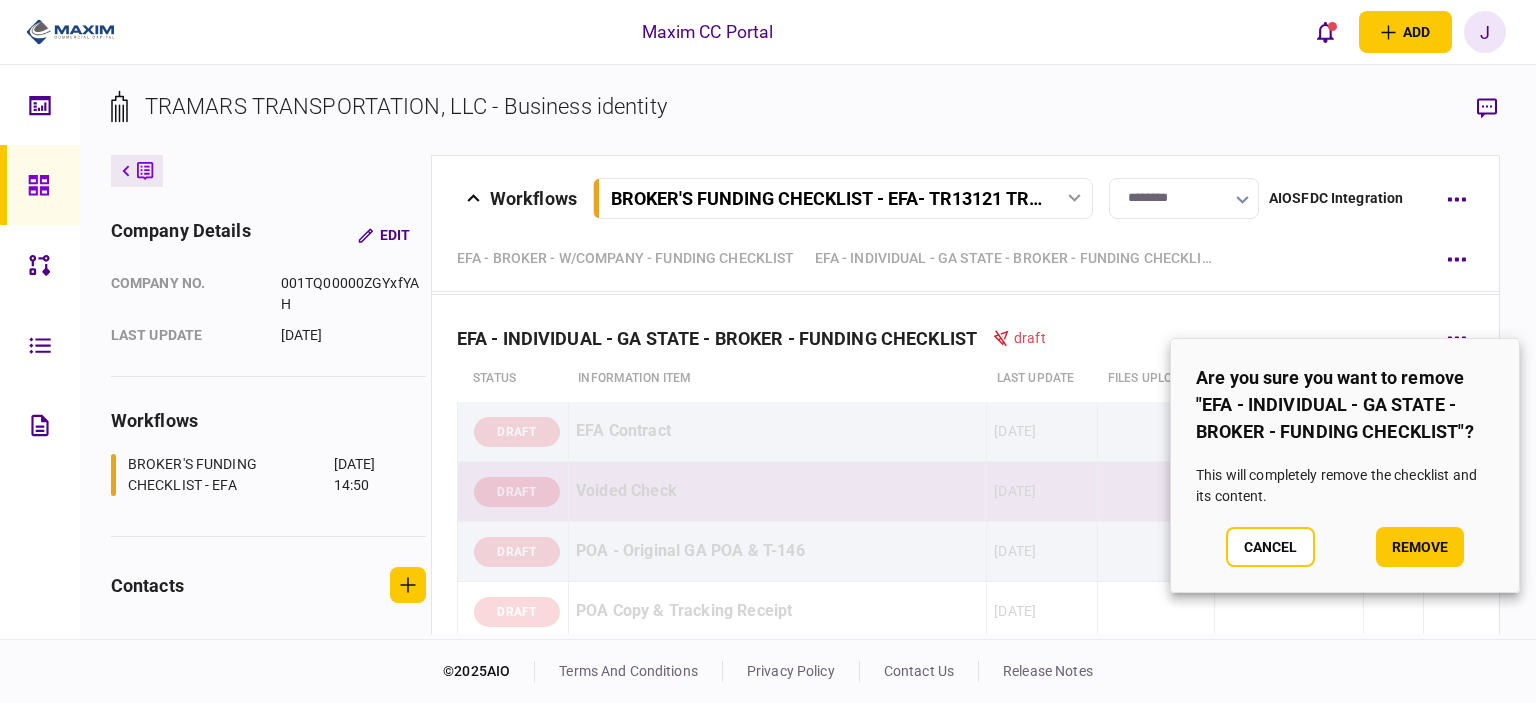 click on "remove" at bounding box center (1420, 547) 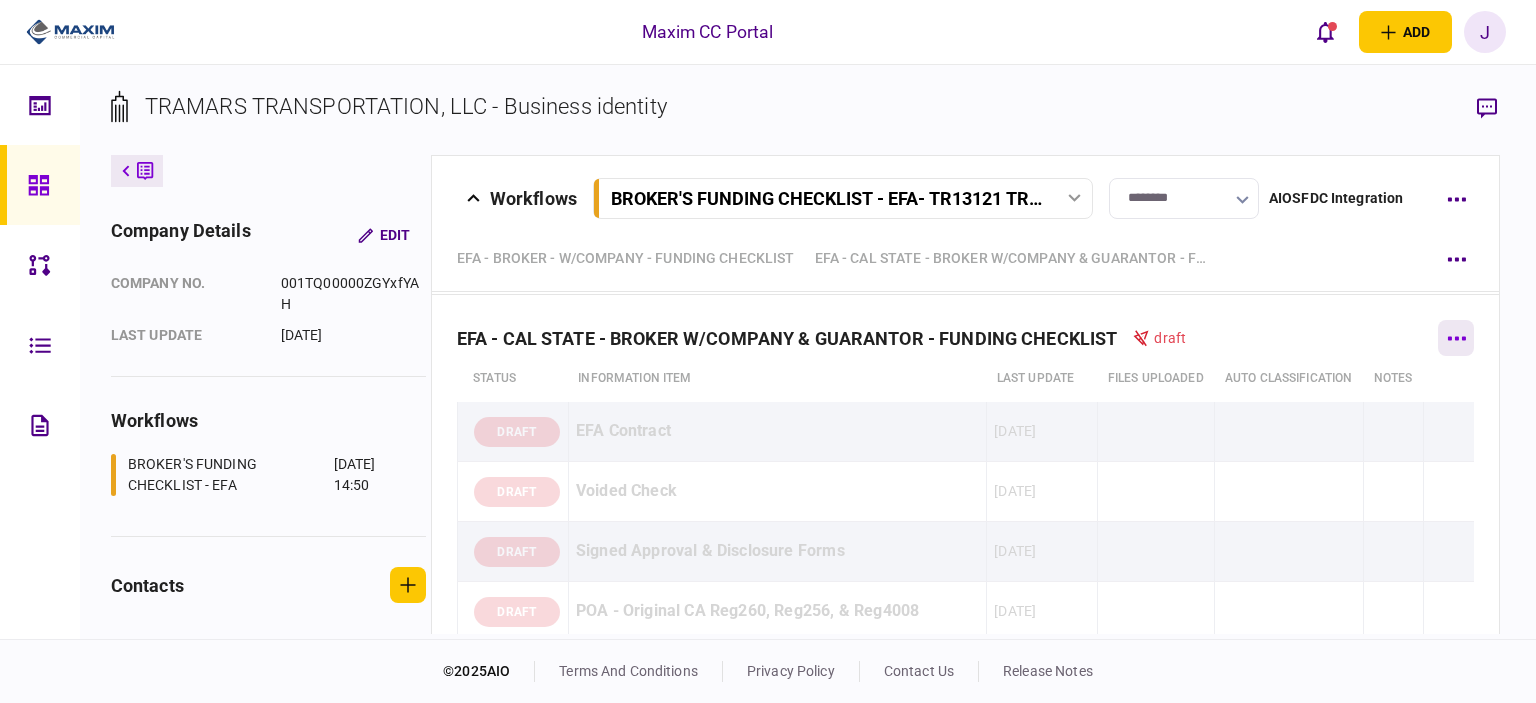 click at bounding box center [1456, 338] 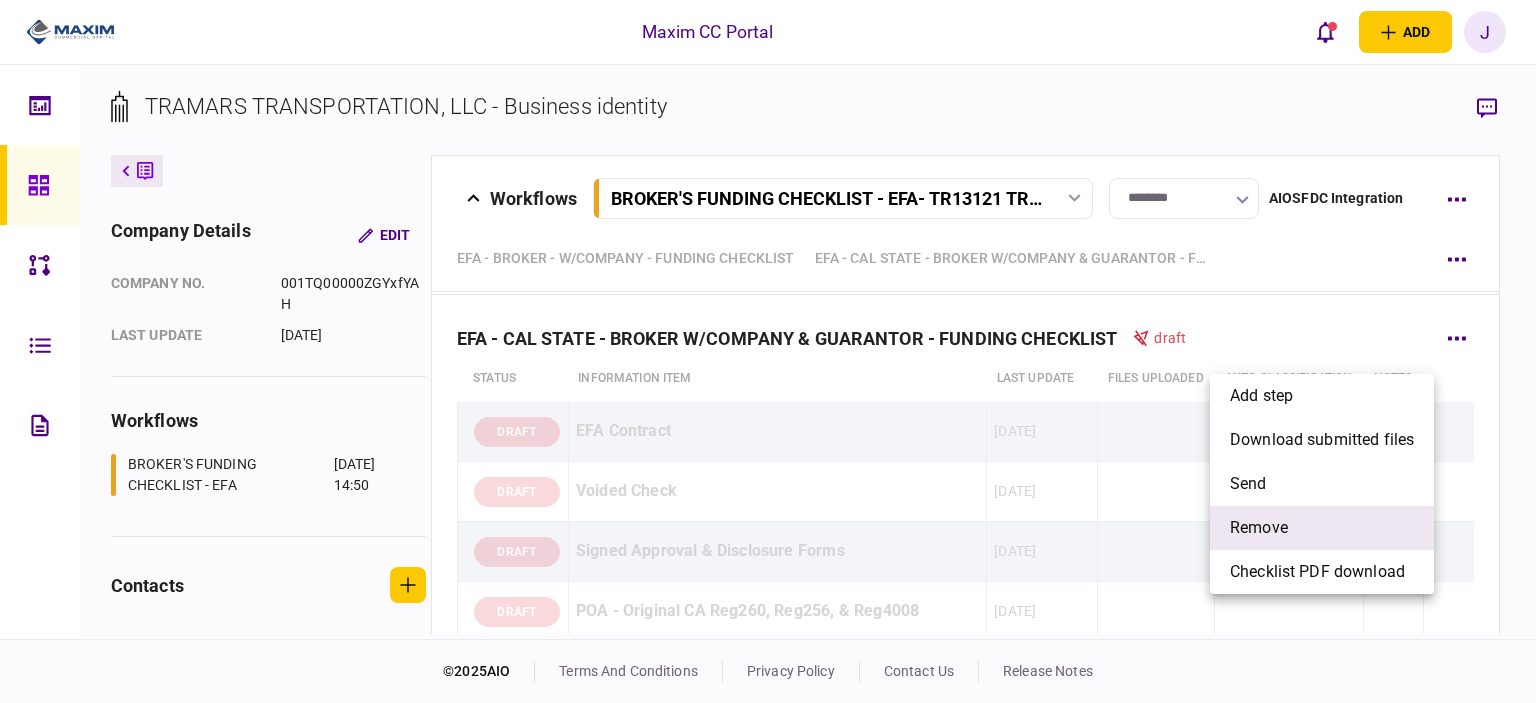 click on "remove" at bounding box center [1259, 528] 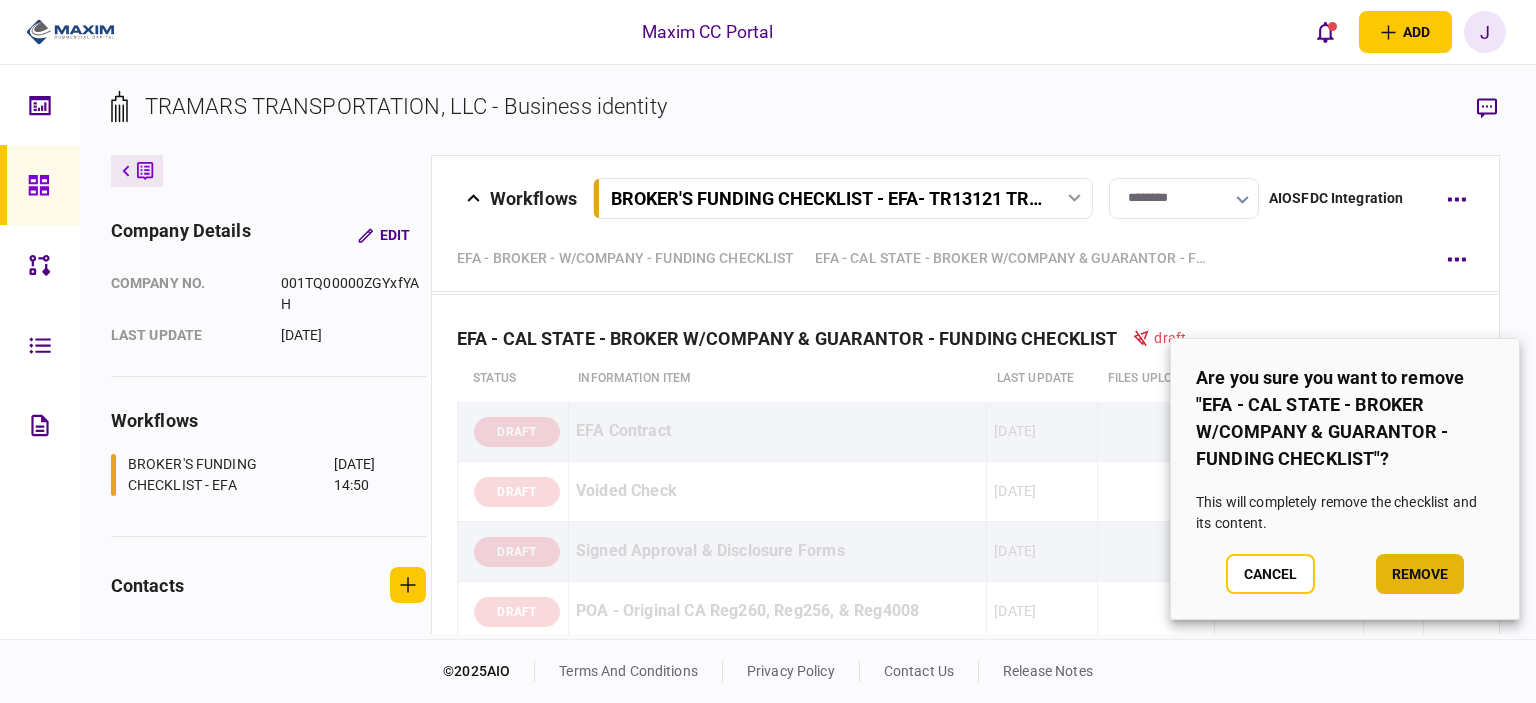 click on "remove" at bounding box center (1420, 574) 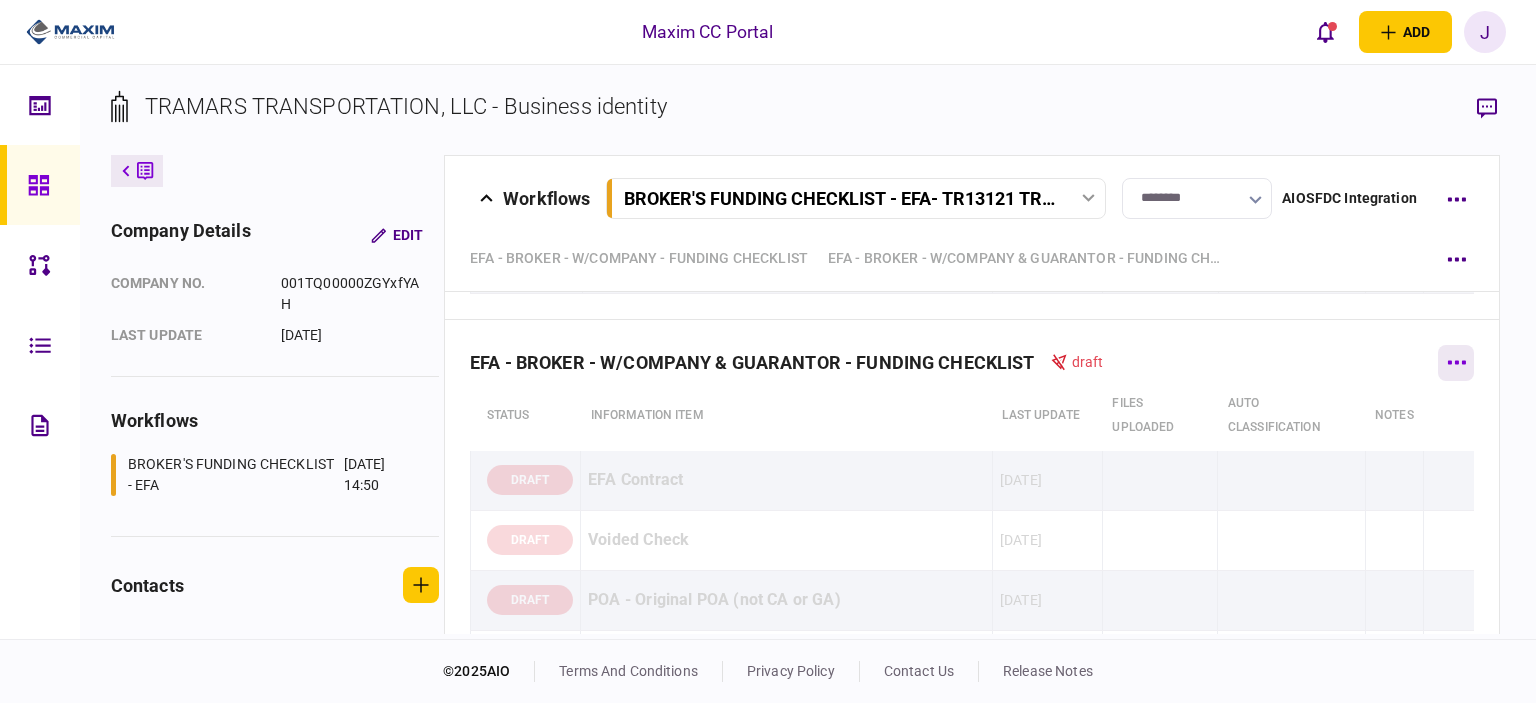 click at bounding box center (1456, 363) 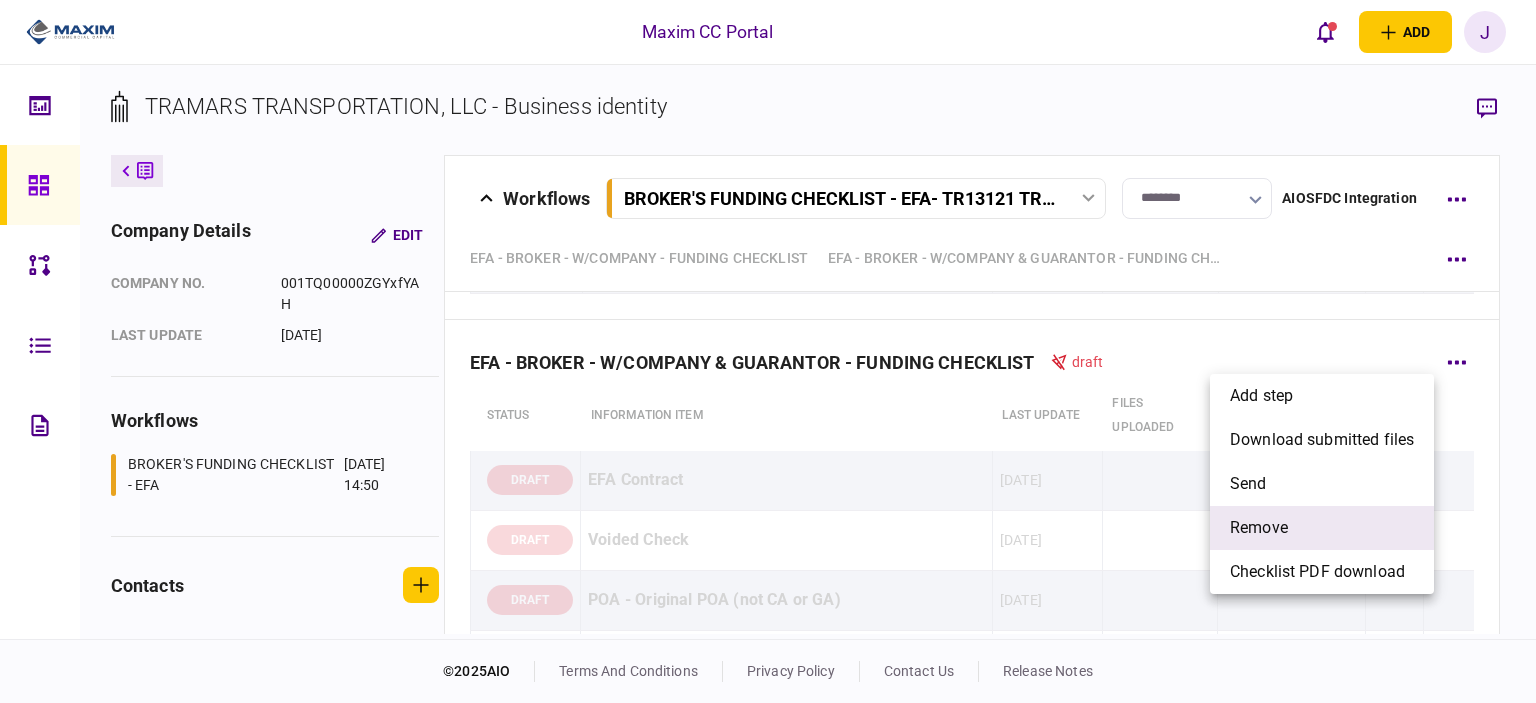 click on "remove" at bounding box center [1322, 528] 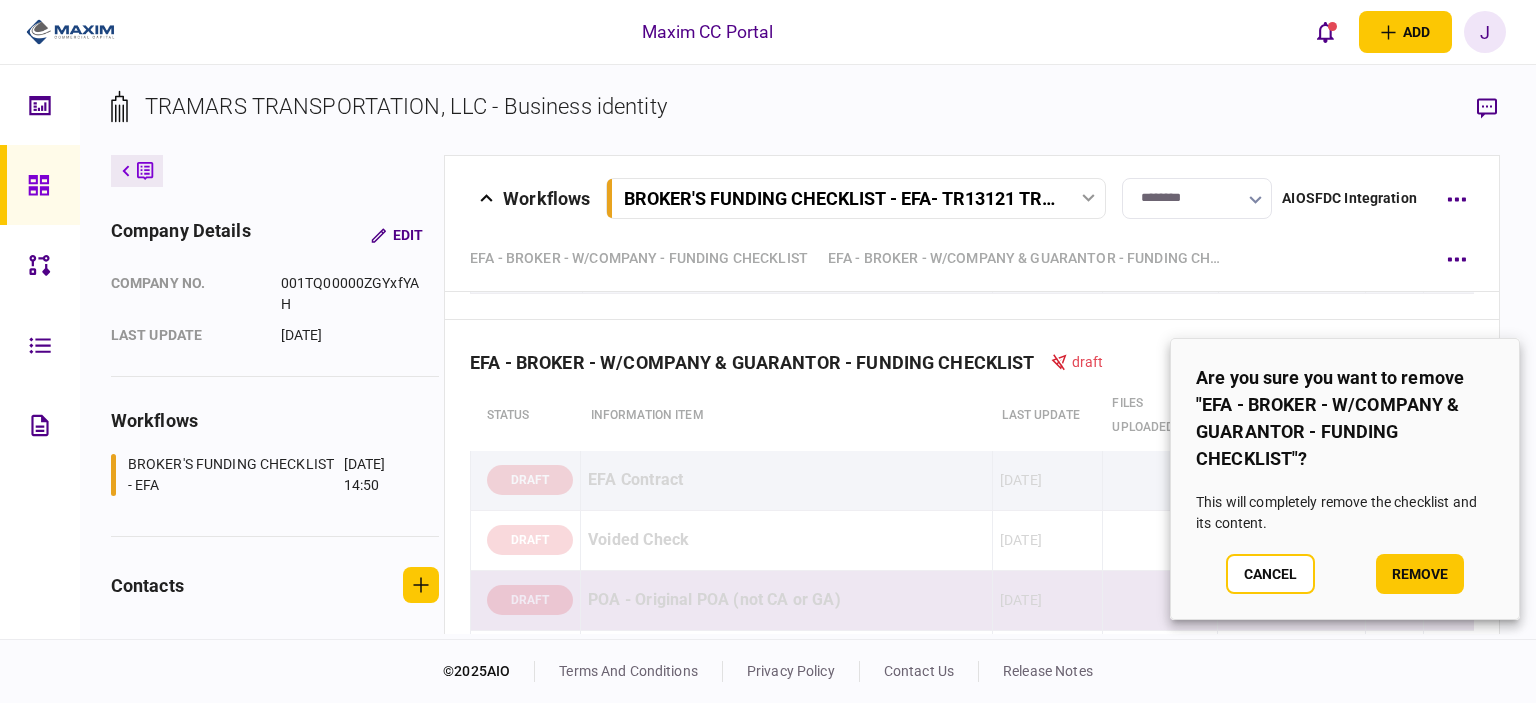 click on "remove" at bounding box center [1420, 574] 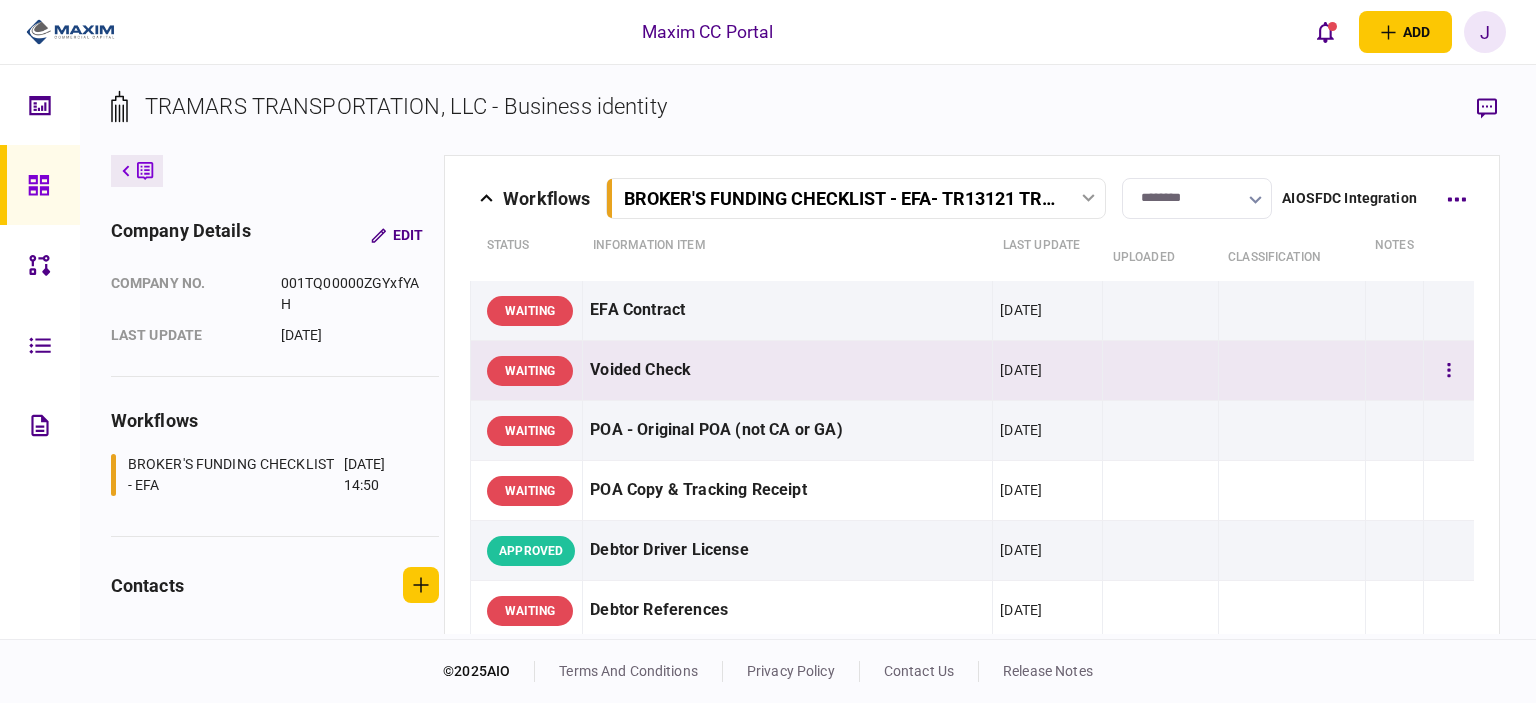 scroll, scrollTop: 0, scrollLeft: 0, axis: both 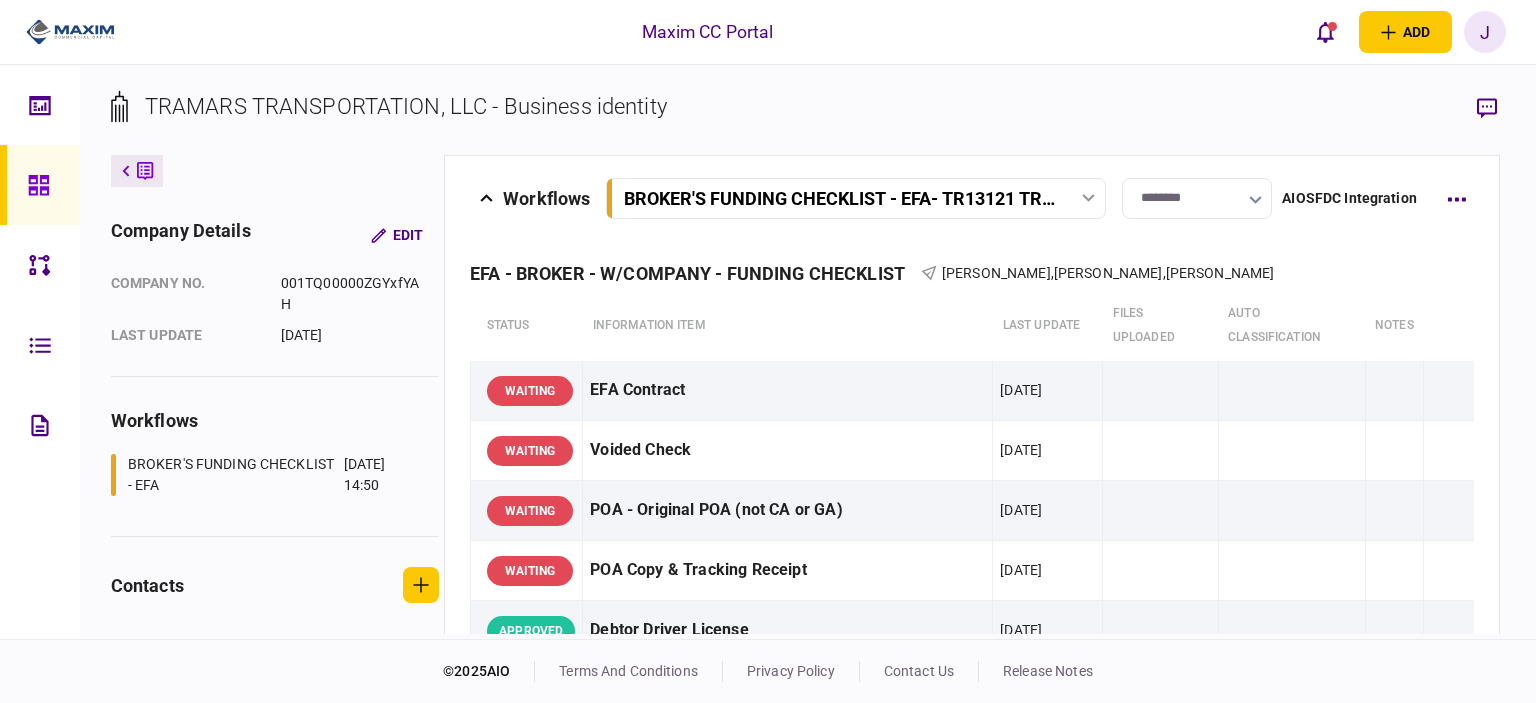 click at bounding box center [44, 185] 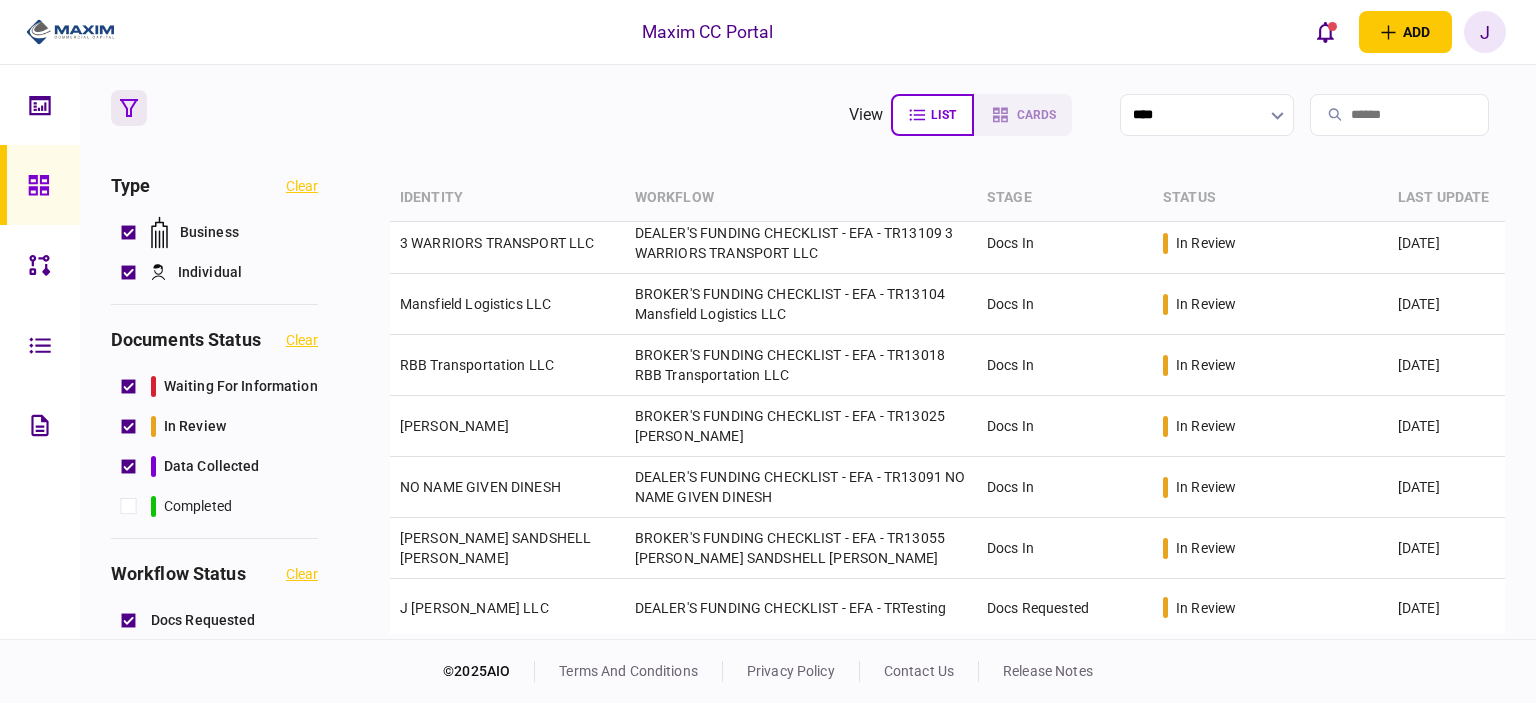 scroll, scrollTop: 0, scrollLeft: 0, axis: both 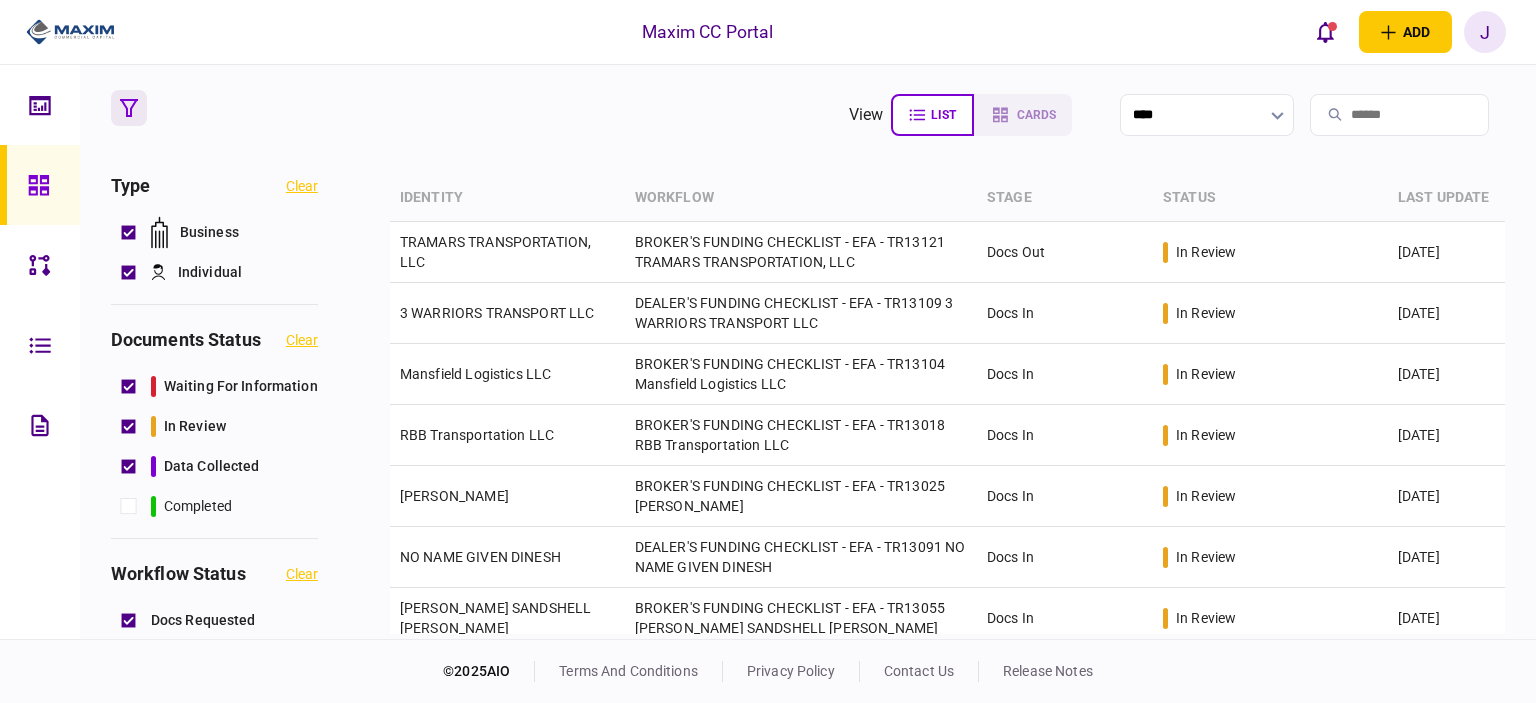 click on "view list cards ****" at bounding box center (808, 115) 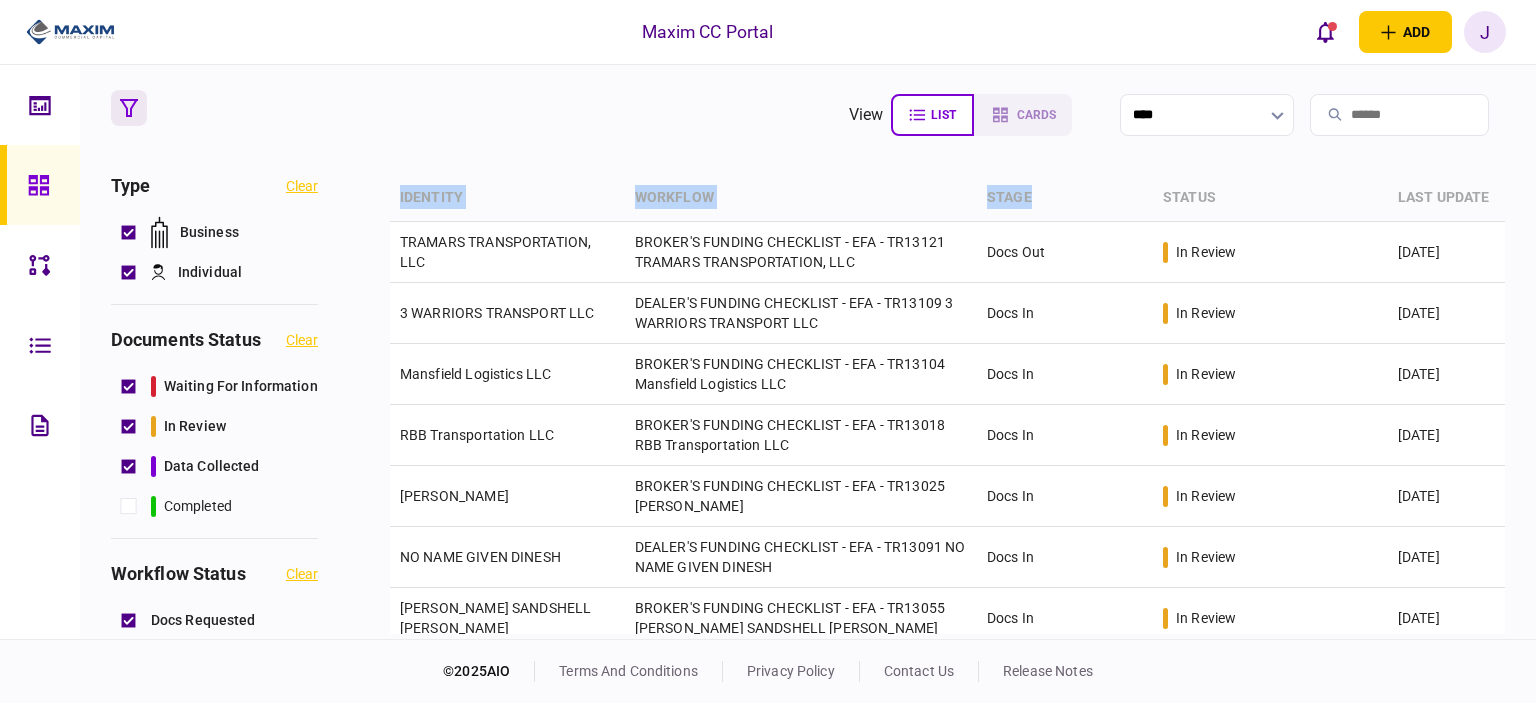 drag, startPoint x: 1055, startPoint y: 195, endPoint x: 444, endPoint y: 162, distance: 611.8905 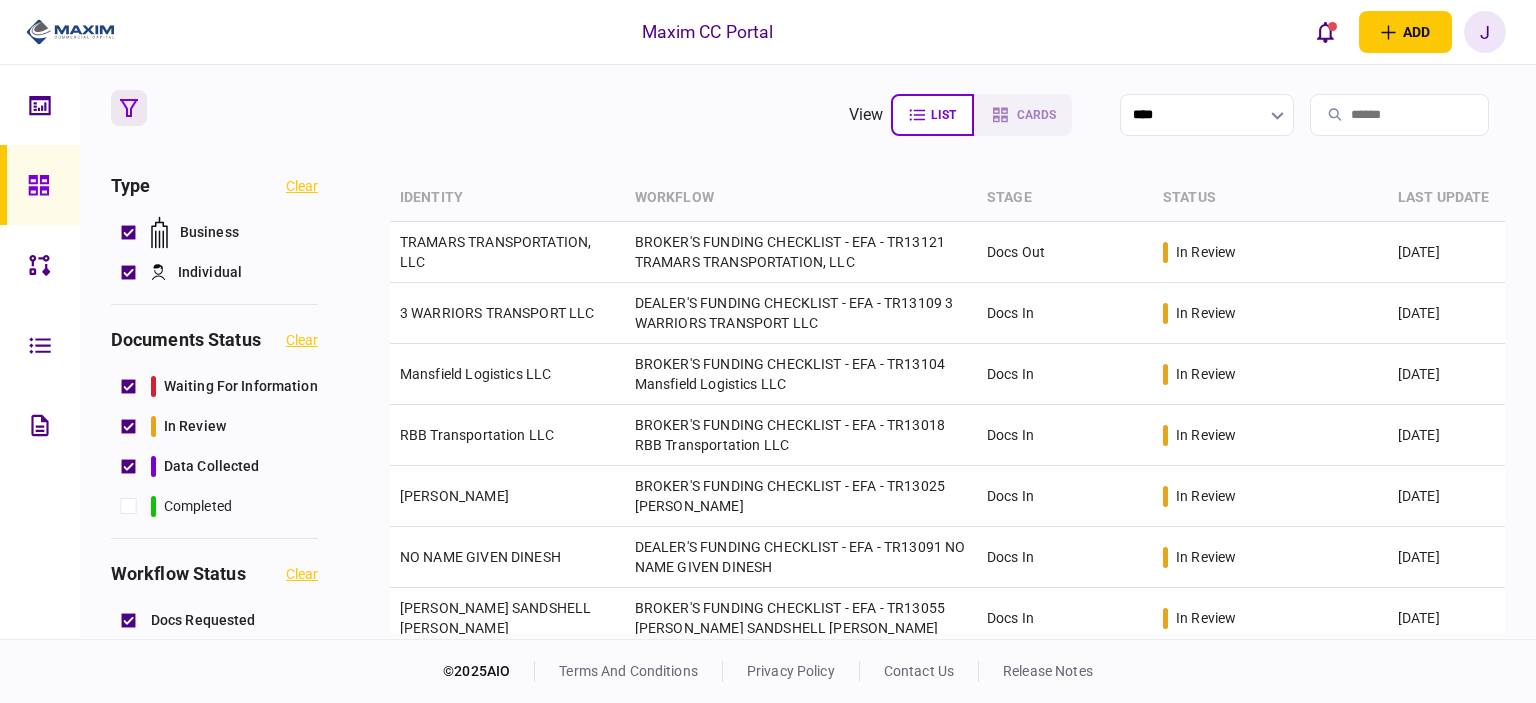 click on "view list cards ****" at bounding box center [808, 115] 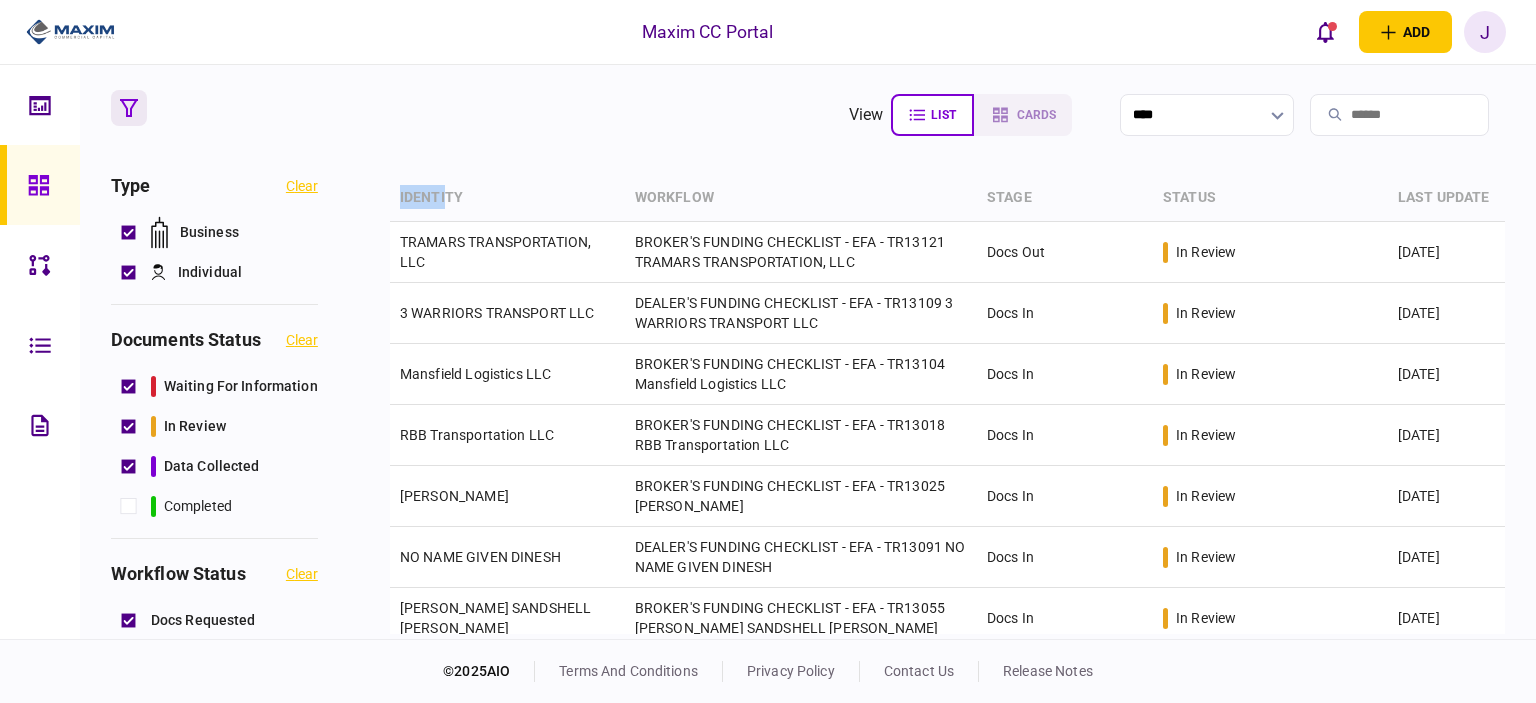 drag, startPoint x: 388, startPoint y: 167, endPoint x: 448, endPoint y: 136, distance: 67.53518 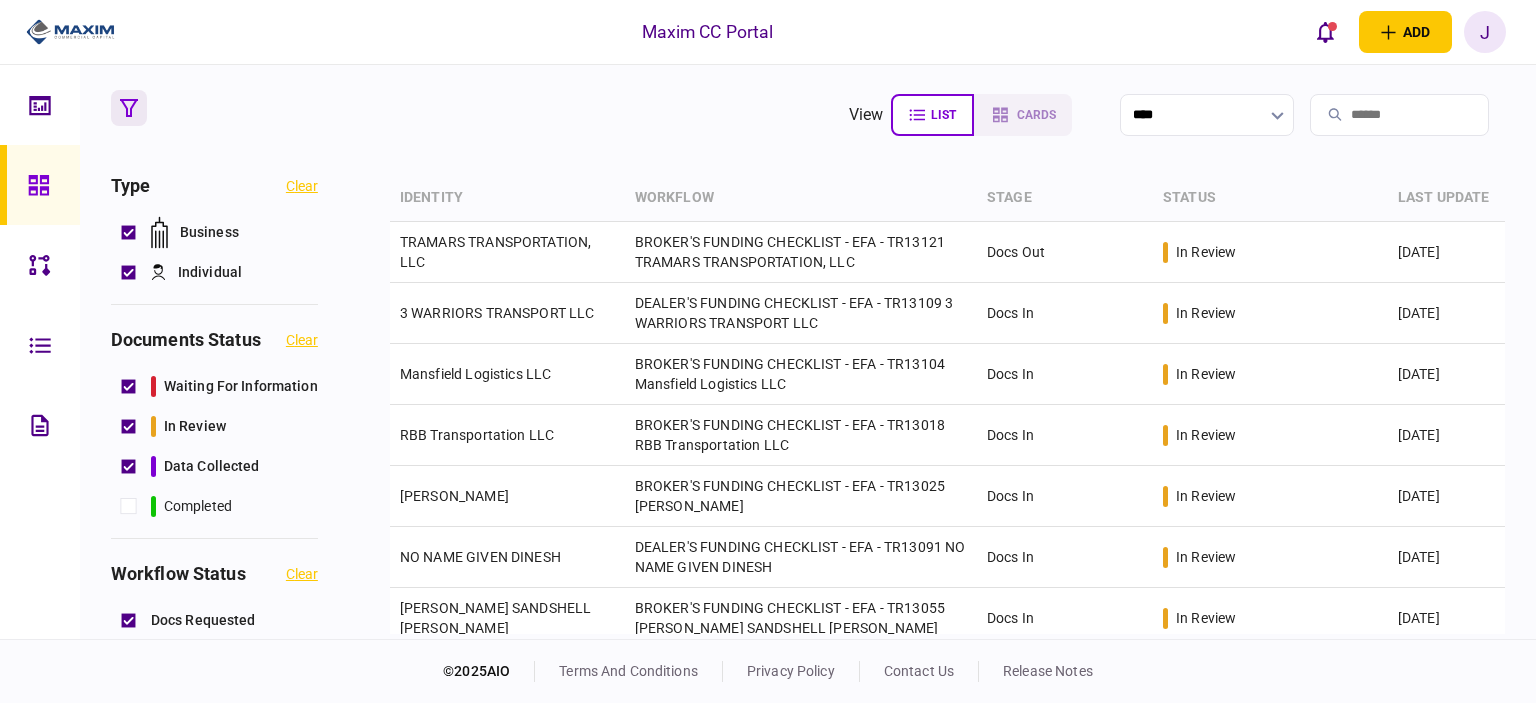 click on "view list cards ****" at bounding box center (808, 115) 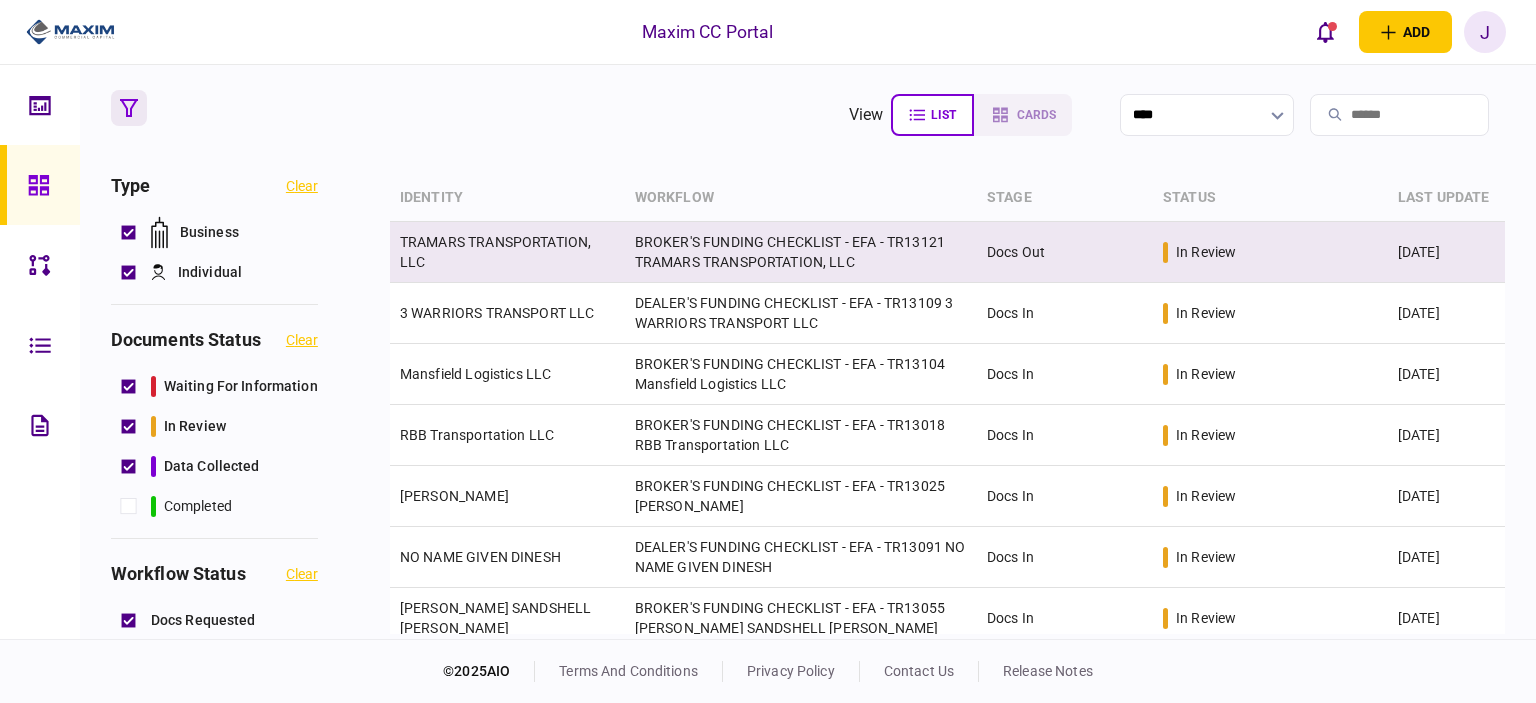 click on "TRAMARS TRANSPORTATION, LLC" at bounding box center [495, 252] 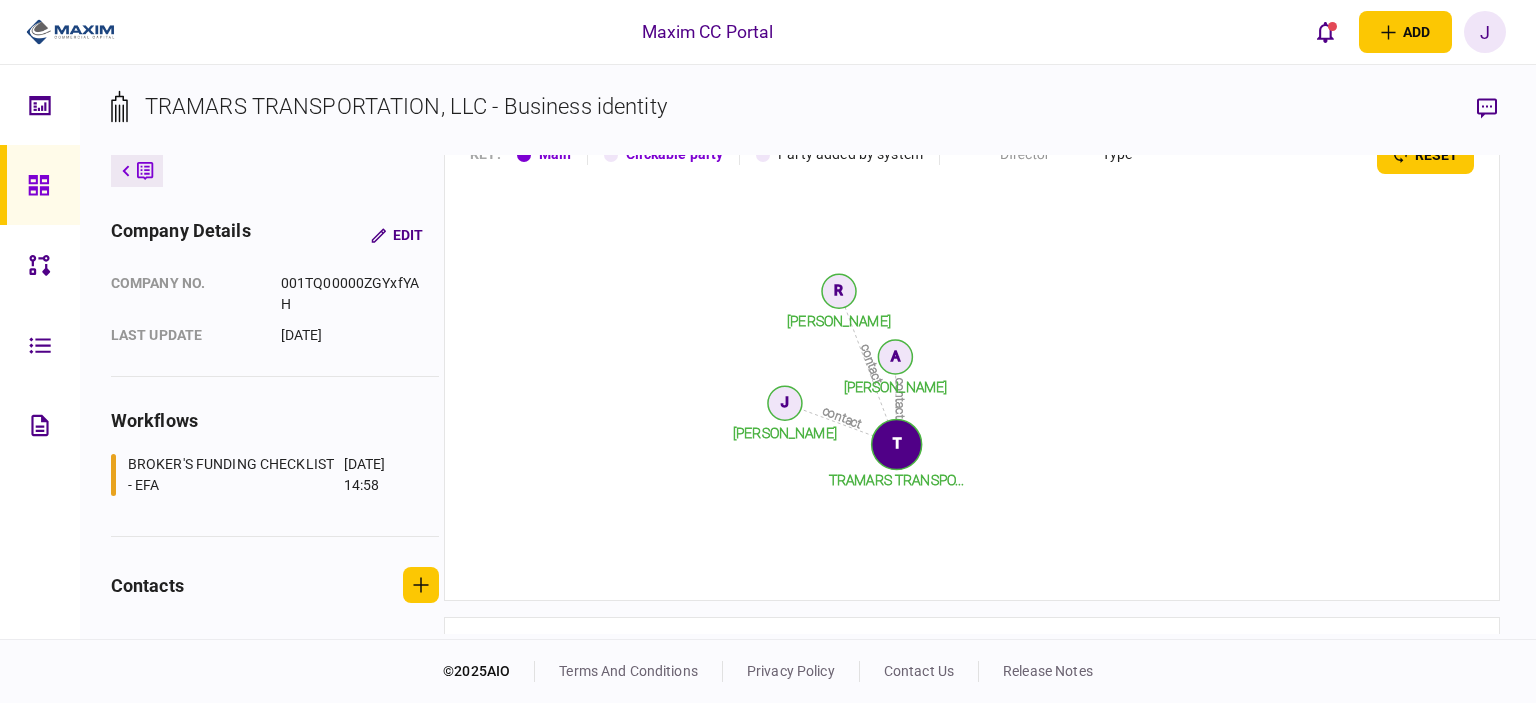 scroll, scrollTop: 2394, scrollLeft: 0, axis: vertical 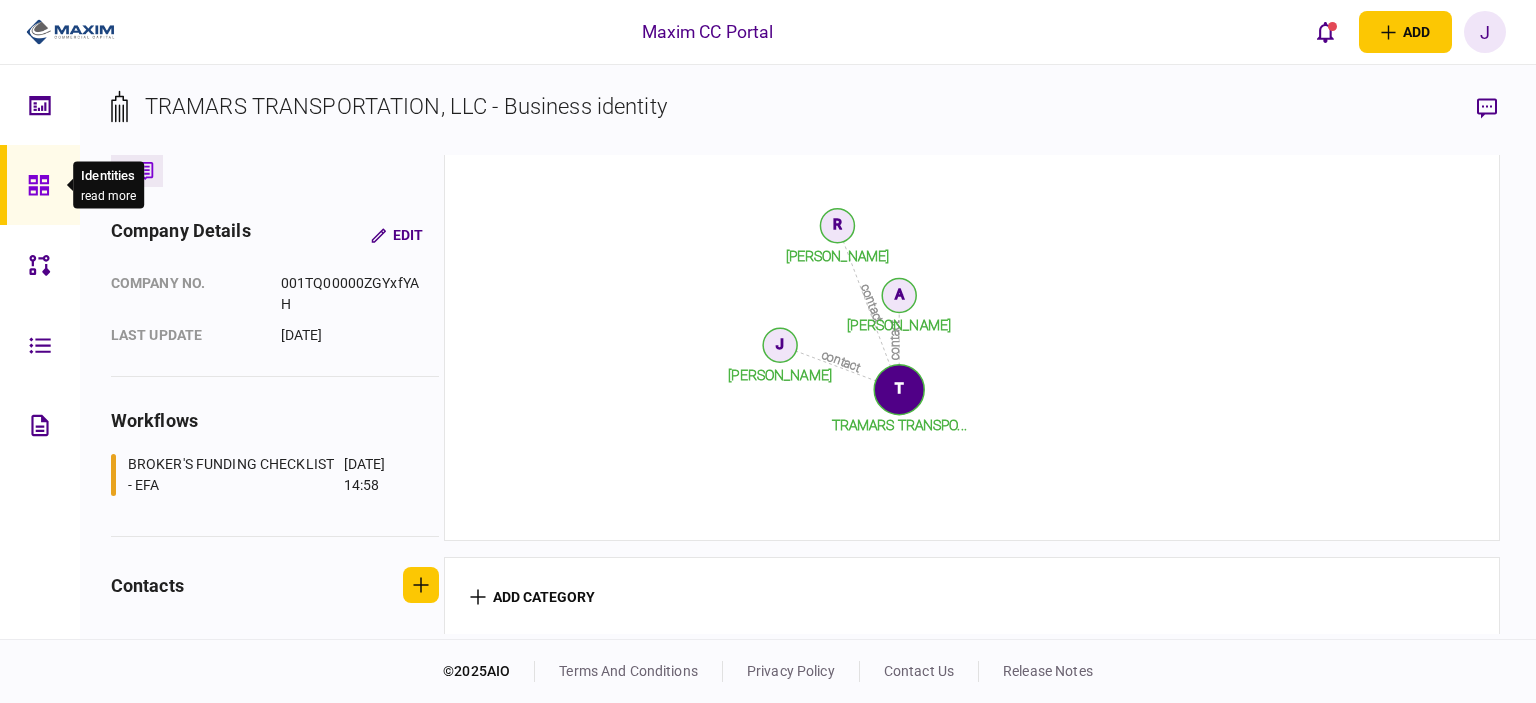click 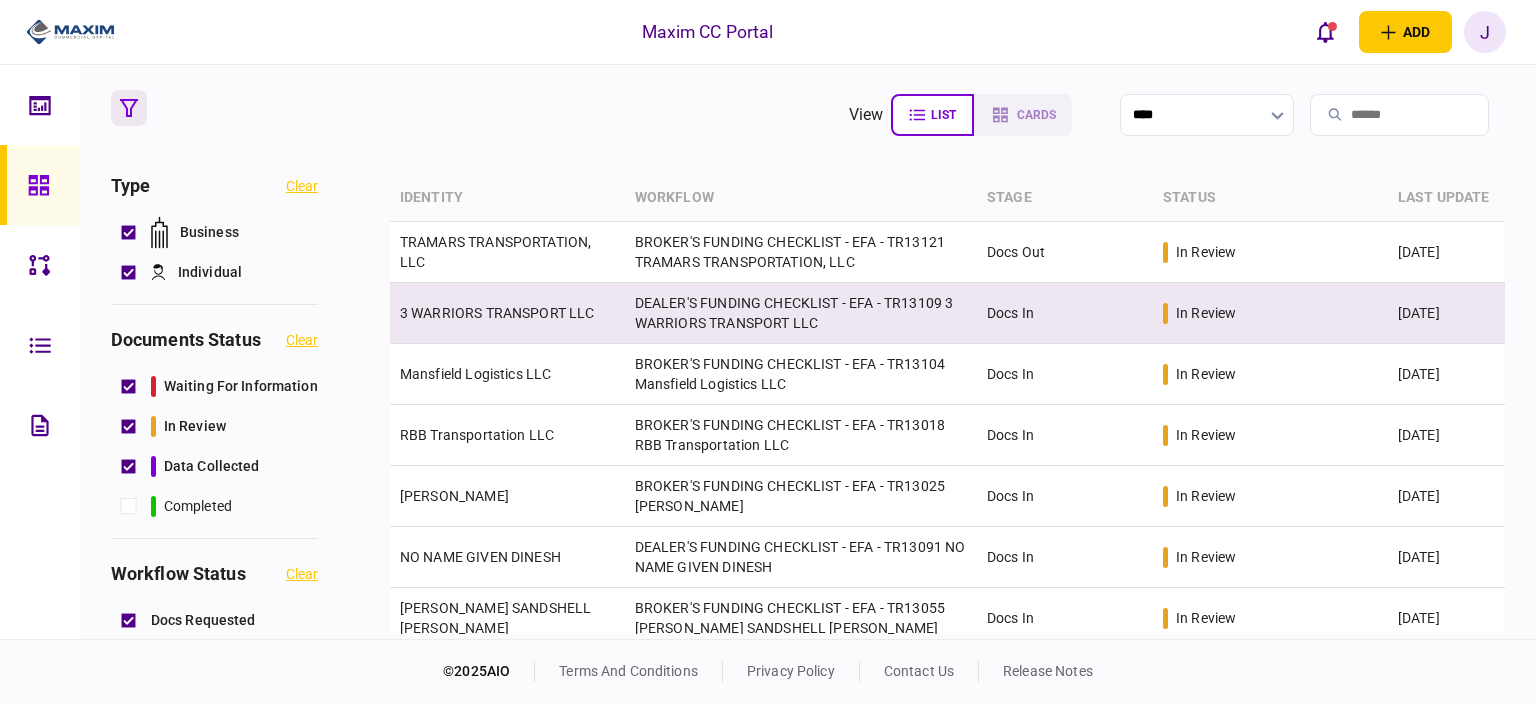 click on "DEALER'S FUNDING CHECKLIST - EFA - TR13109 3 WARRIORS TRANSPORT LLC" at bounding box center [801, 313] 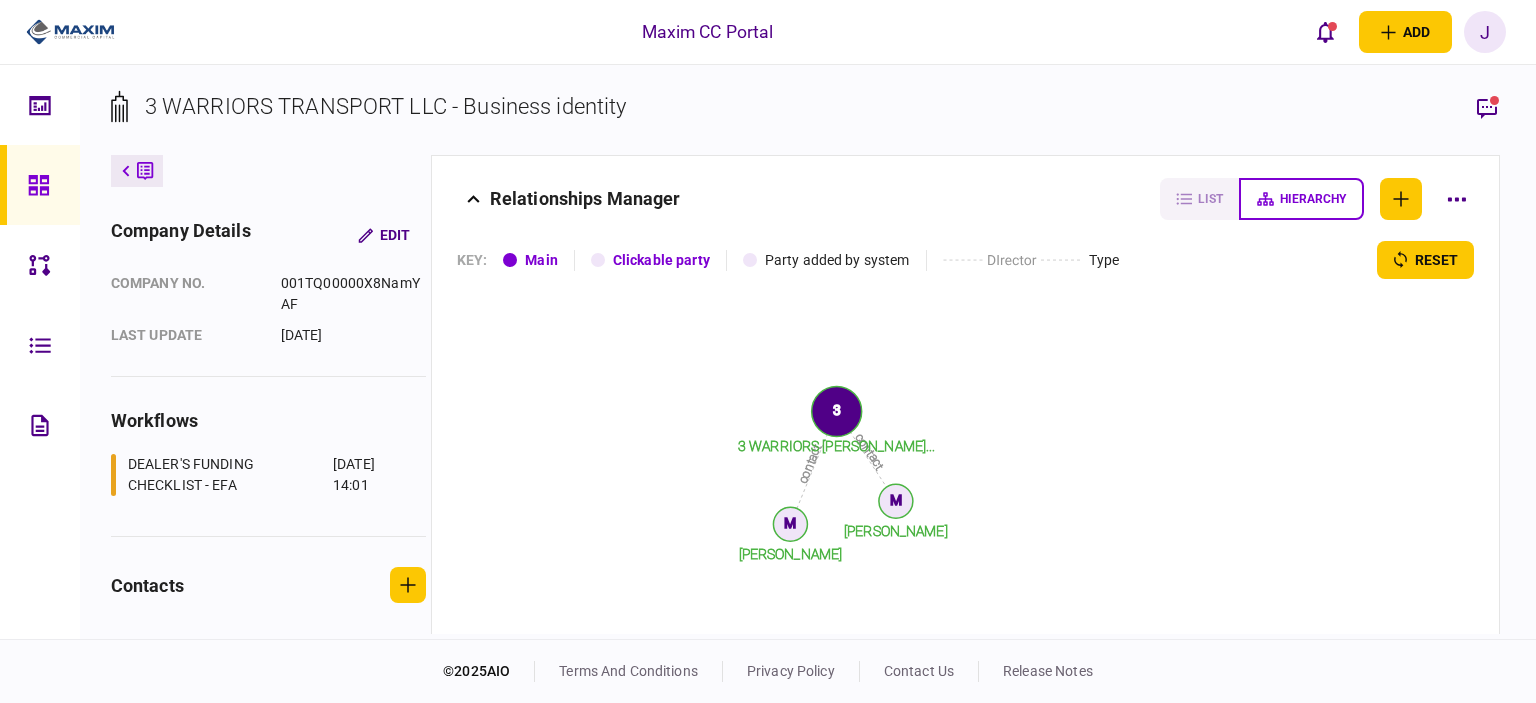 scroll, scrollTop: 3200, scrollLeft: 0, axis: vertical 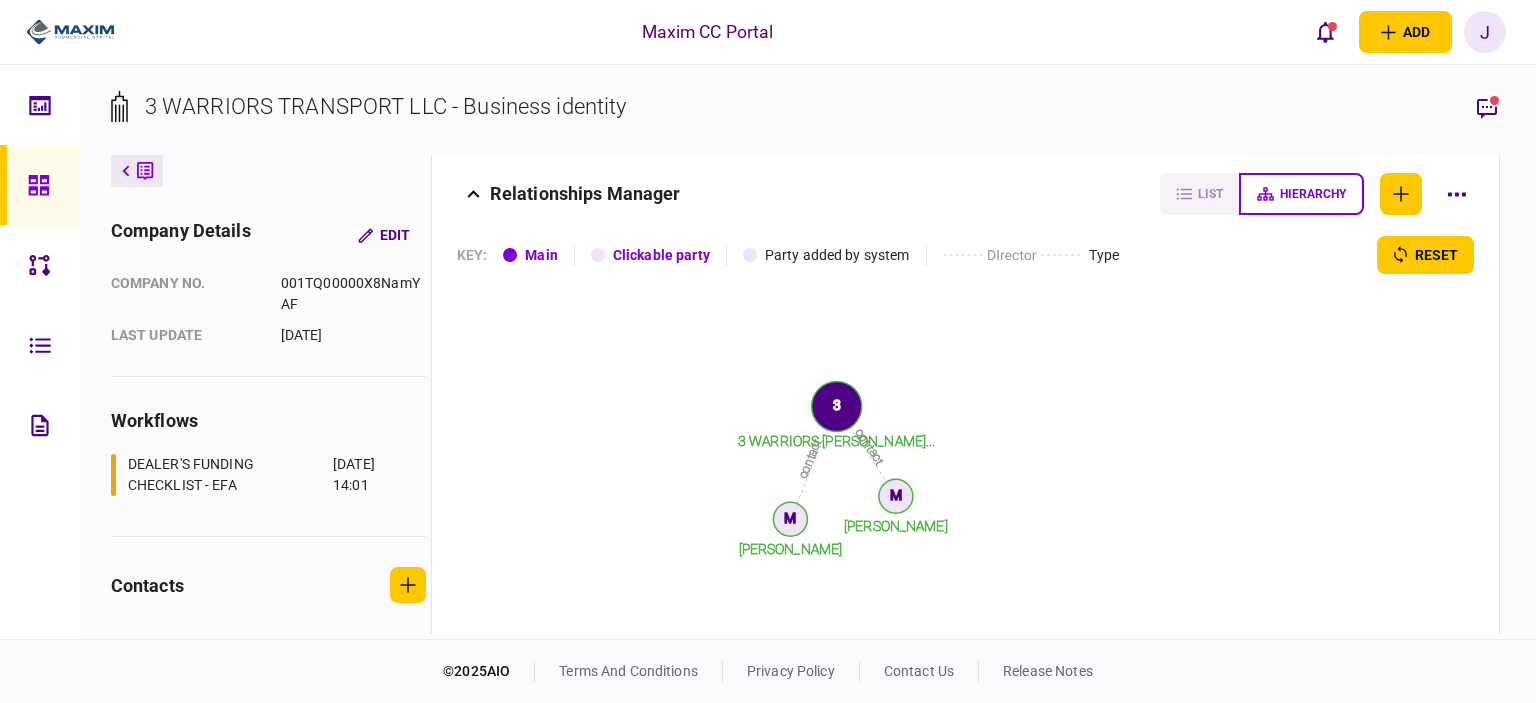 click 